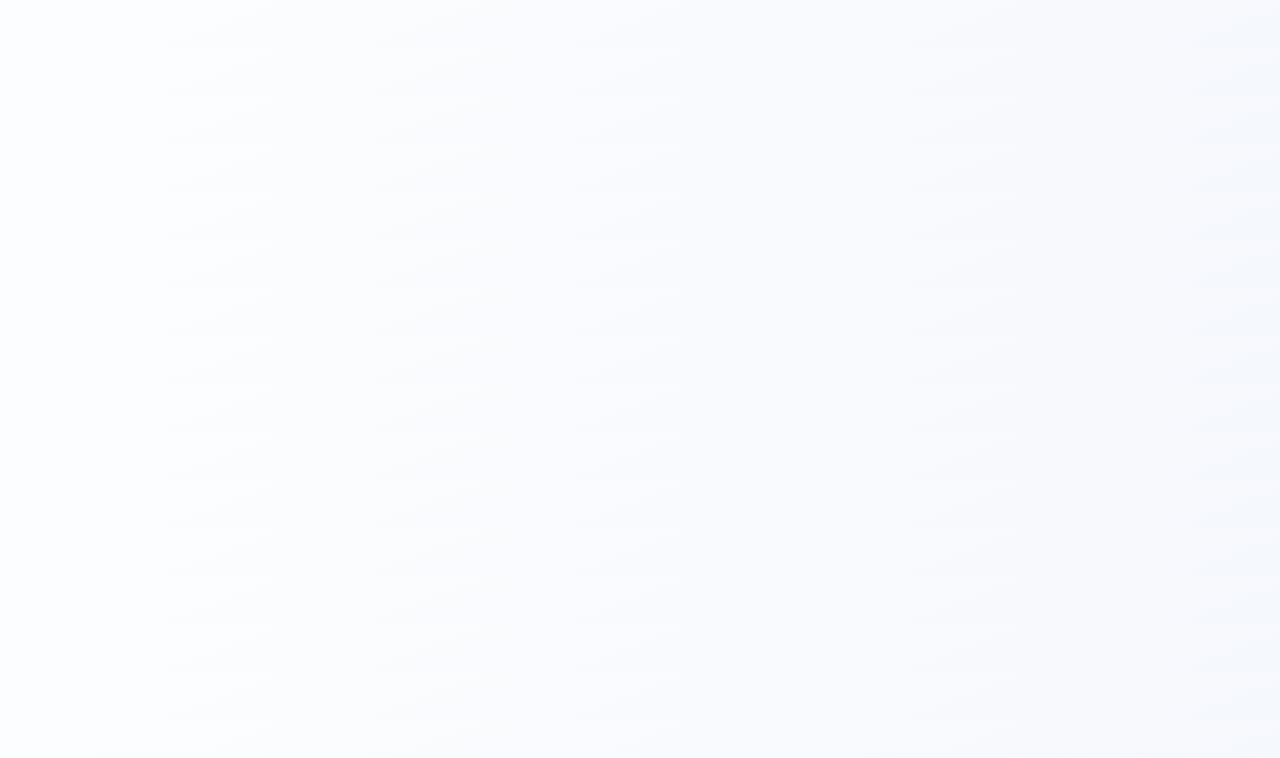scroll, scrollTop: 0, scrollLeft: 0, axis: both 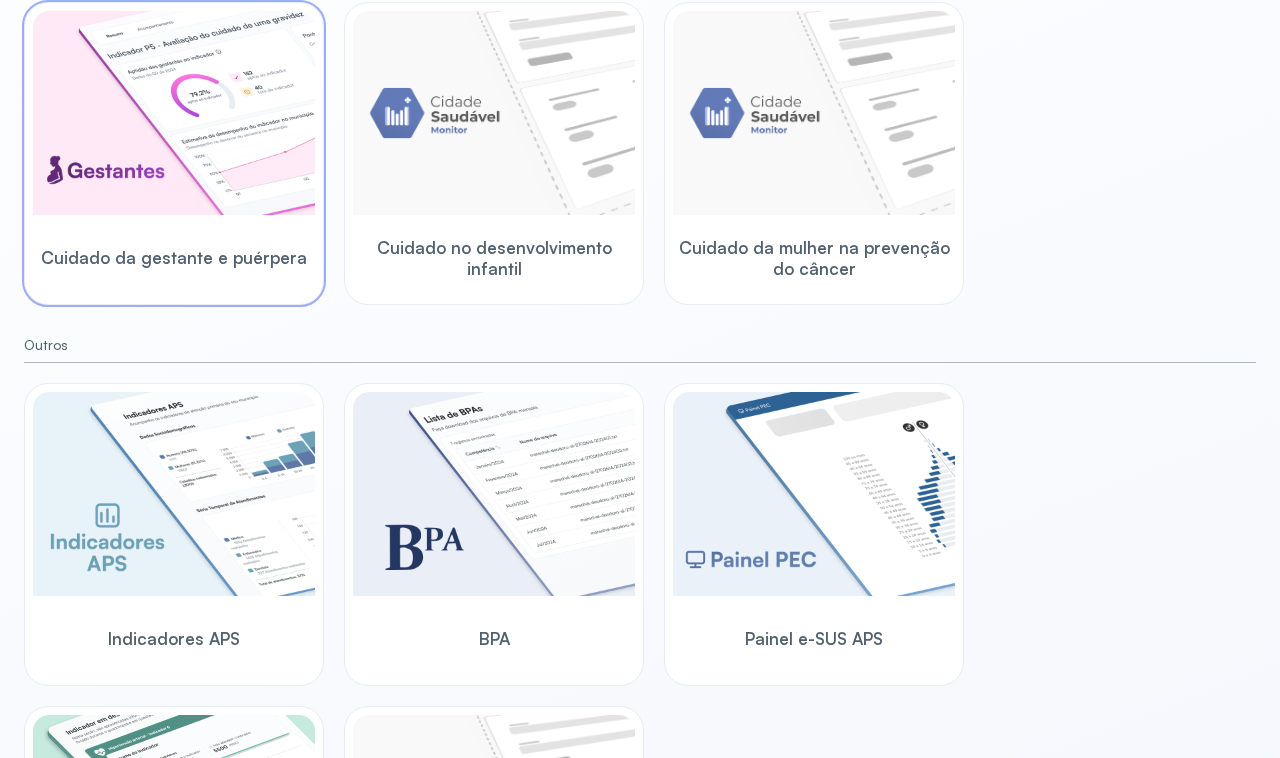 click at bounding box center (174, 115) 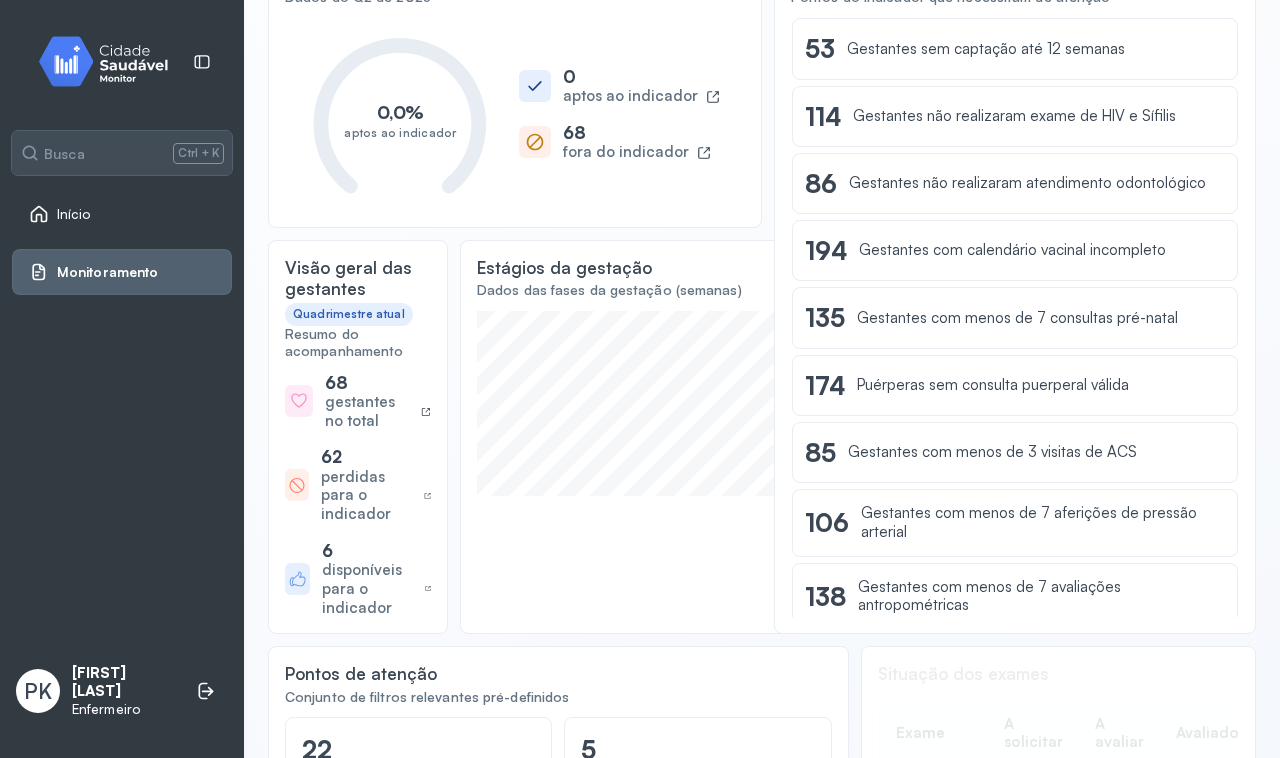 scroll, scrollTop: 250, scrollLeft: 0, axis: vertical 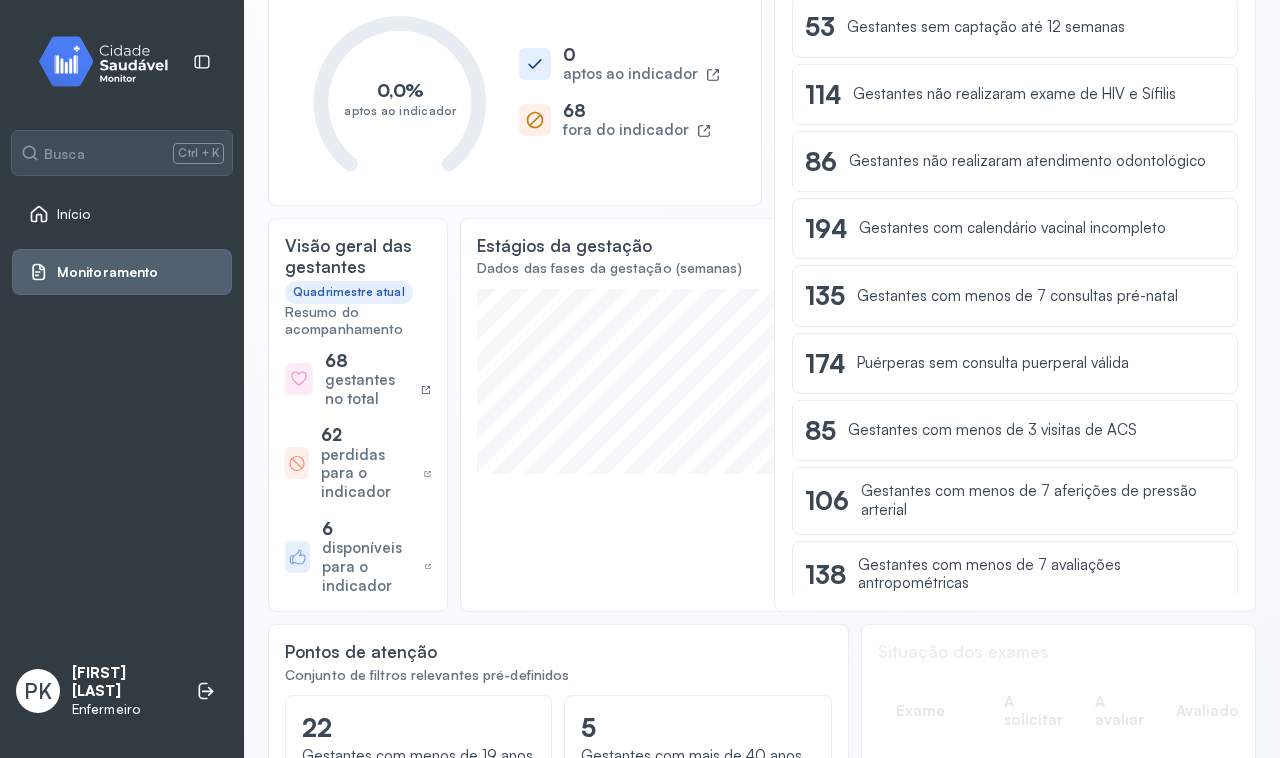 click on "Monitoramento" at bounding box center [122, 272] 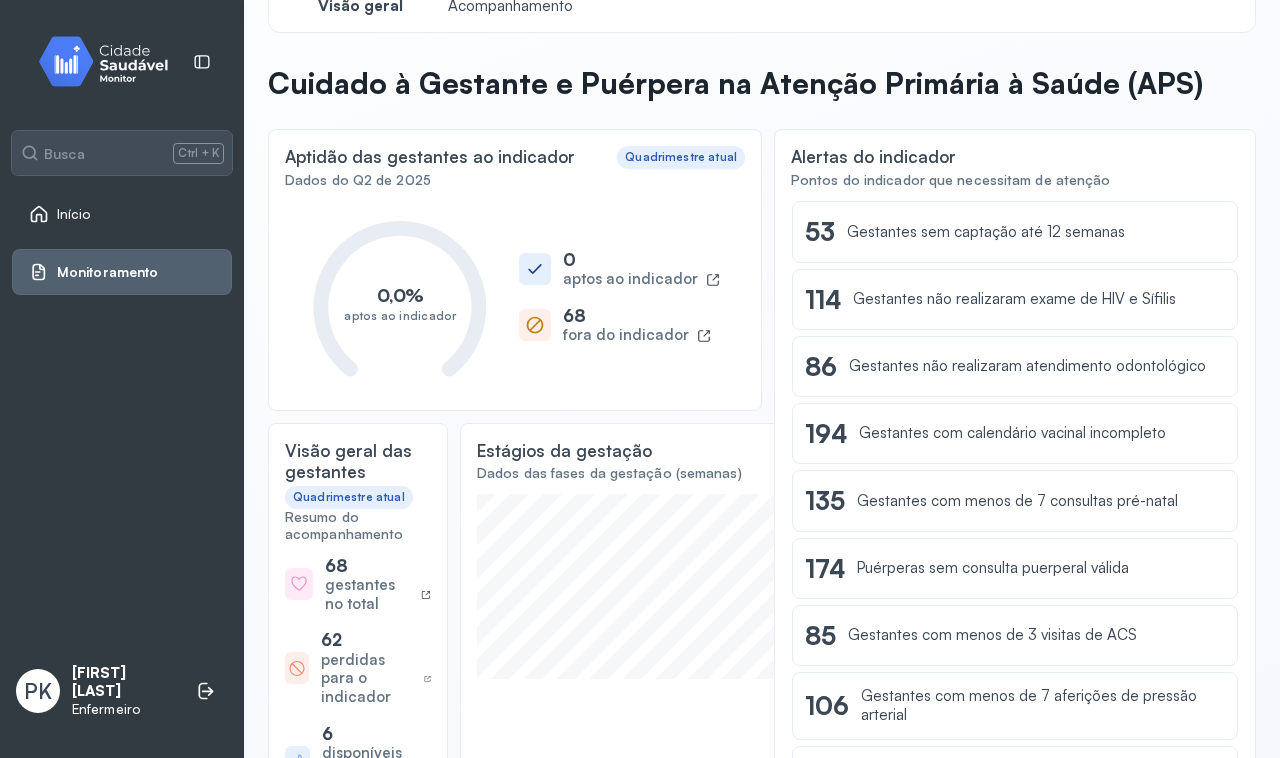 scroll, scrollTop: 0, scrollLeft: 0, axis: both 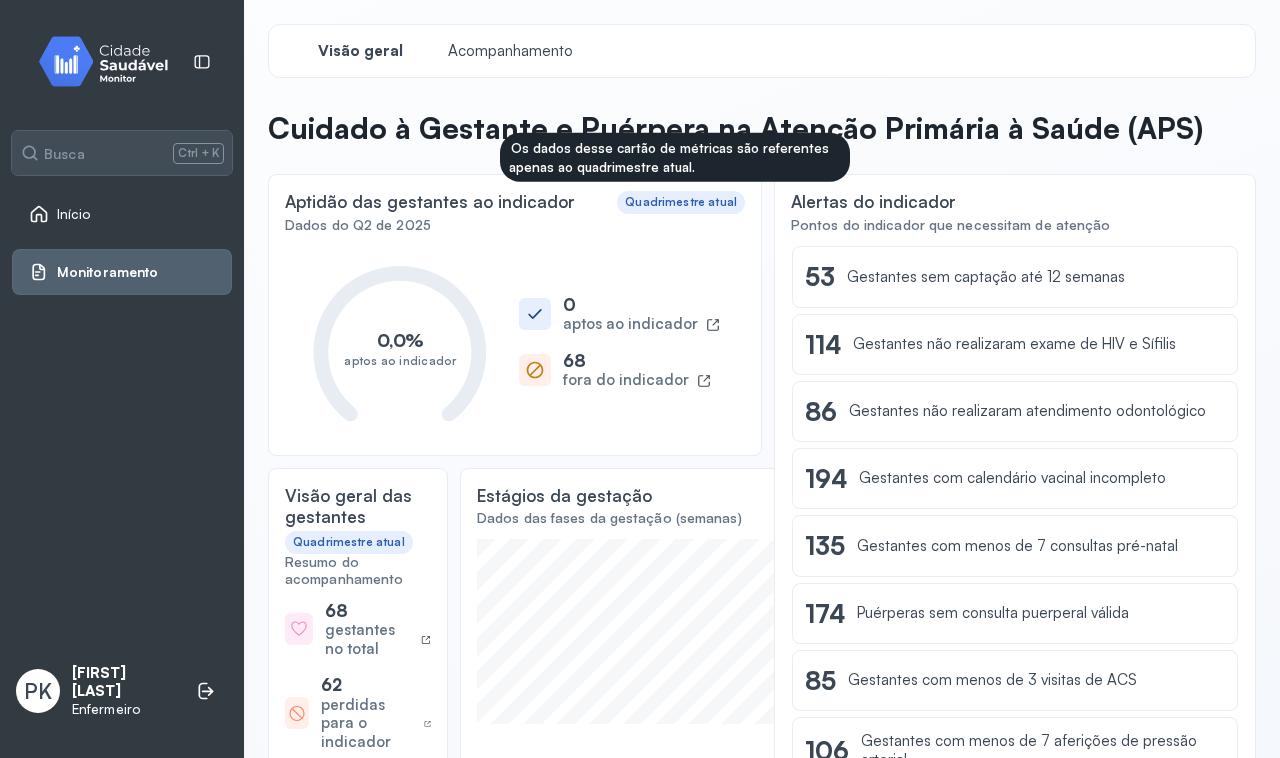 click on "Quadrimestre atual" at bounding box center (681, 202) 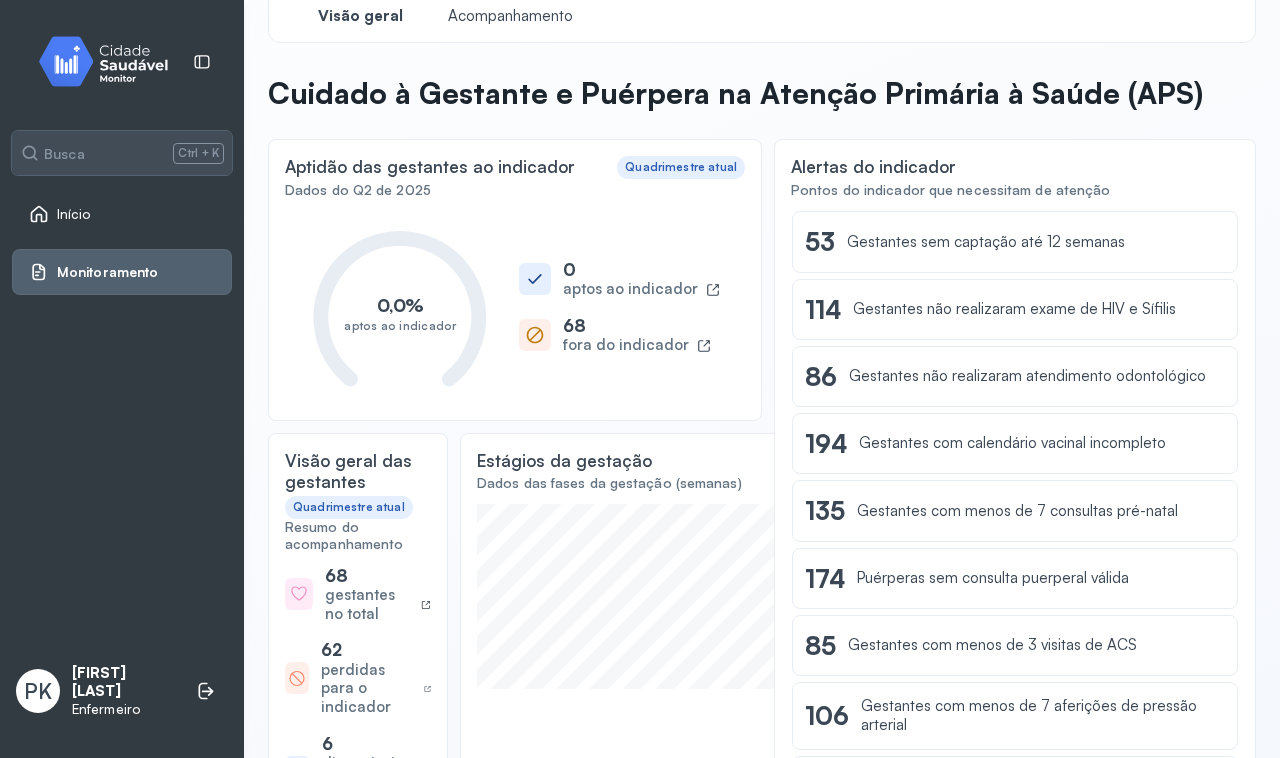 scroll, scrollTop: 0, scrollLeft: 0, axis: both 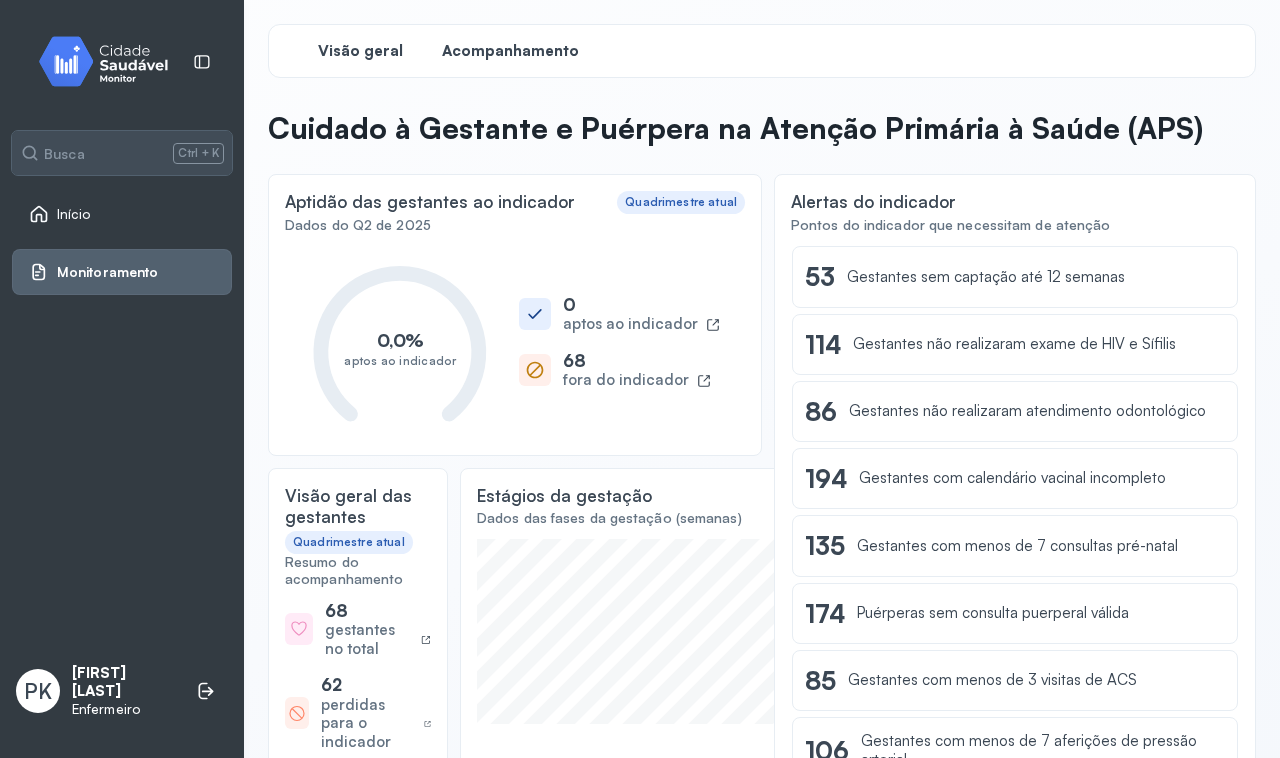 click on "Acompanhamento" at bounding box center [510, 51] 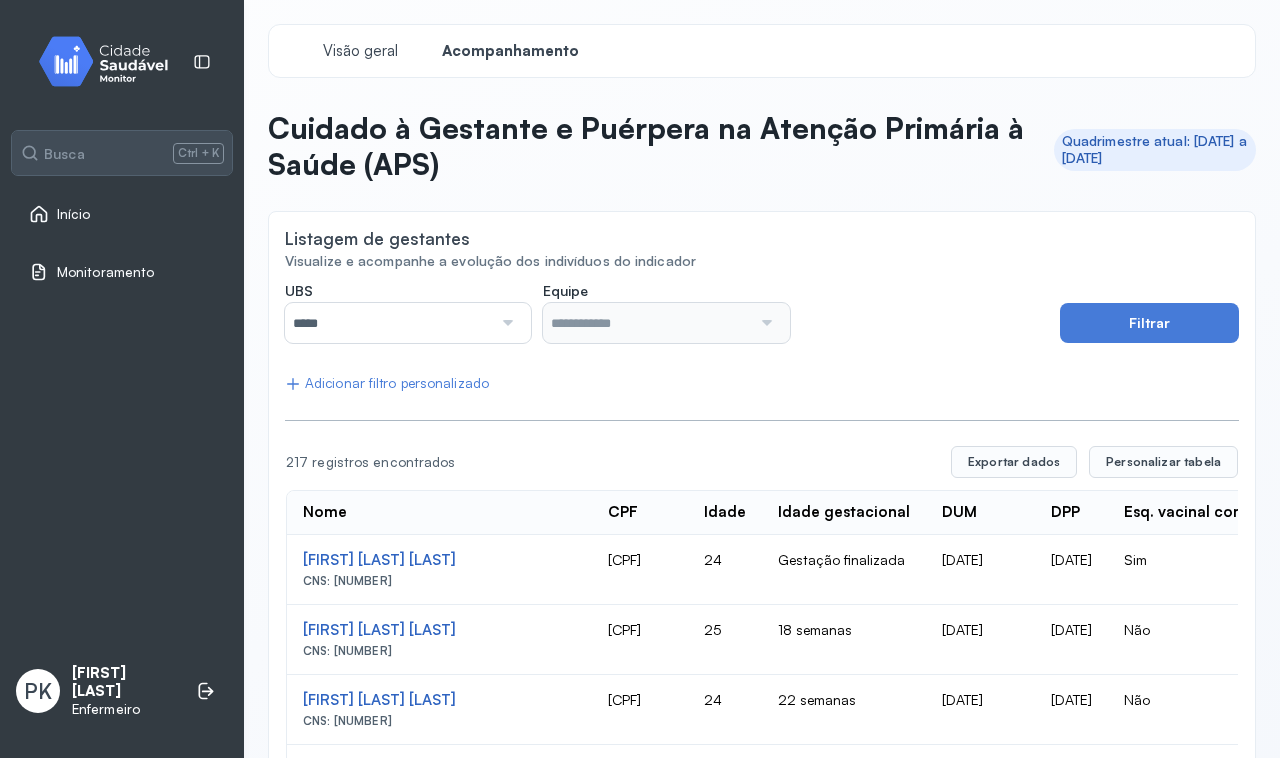click on "UBS" 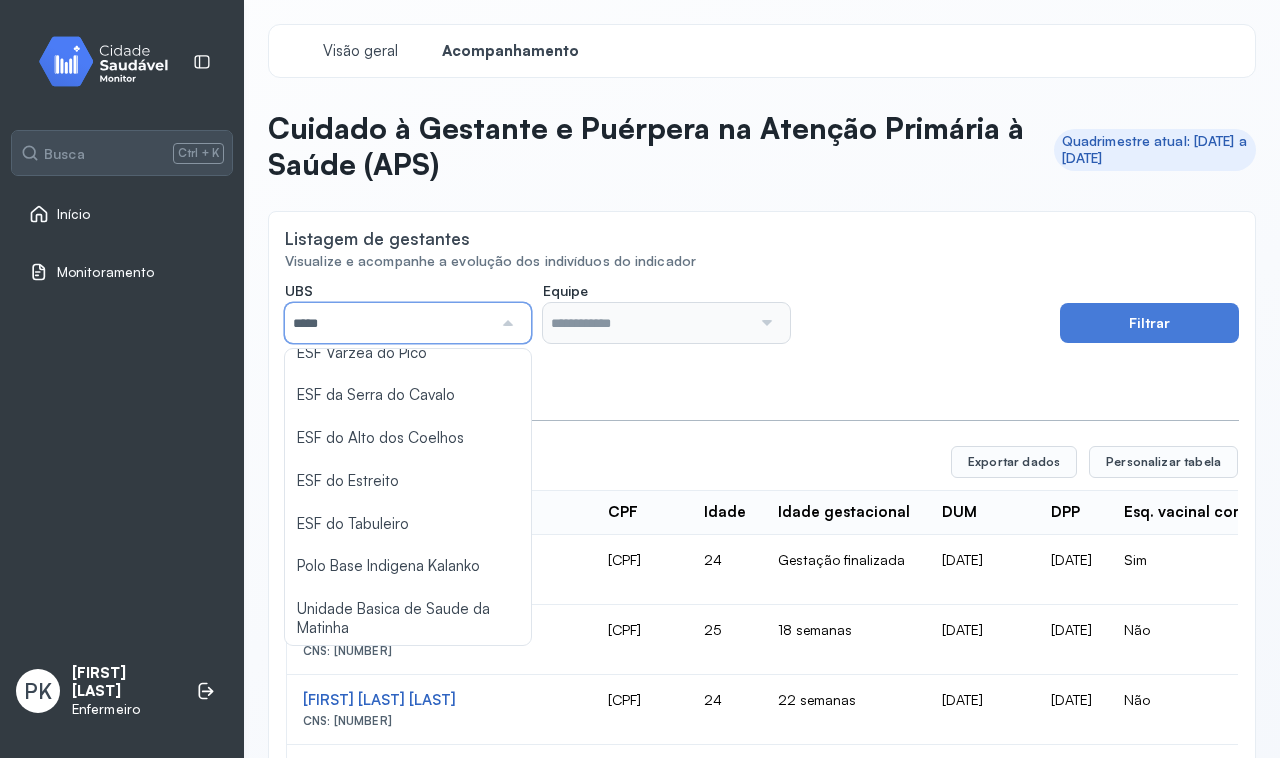 scroll, scrollTop: 253, scrollLeft: 0, axis: vertical 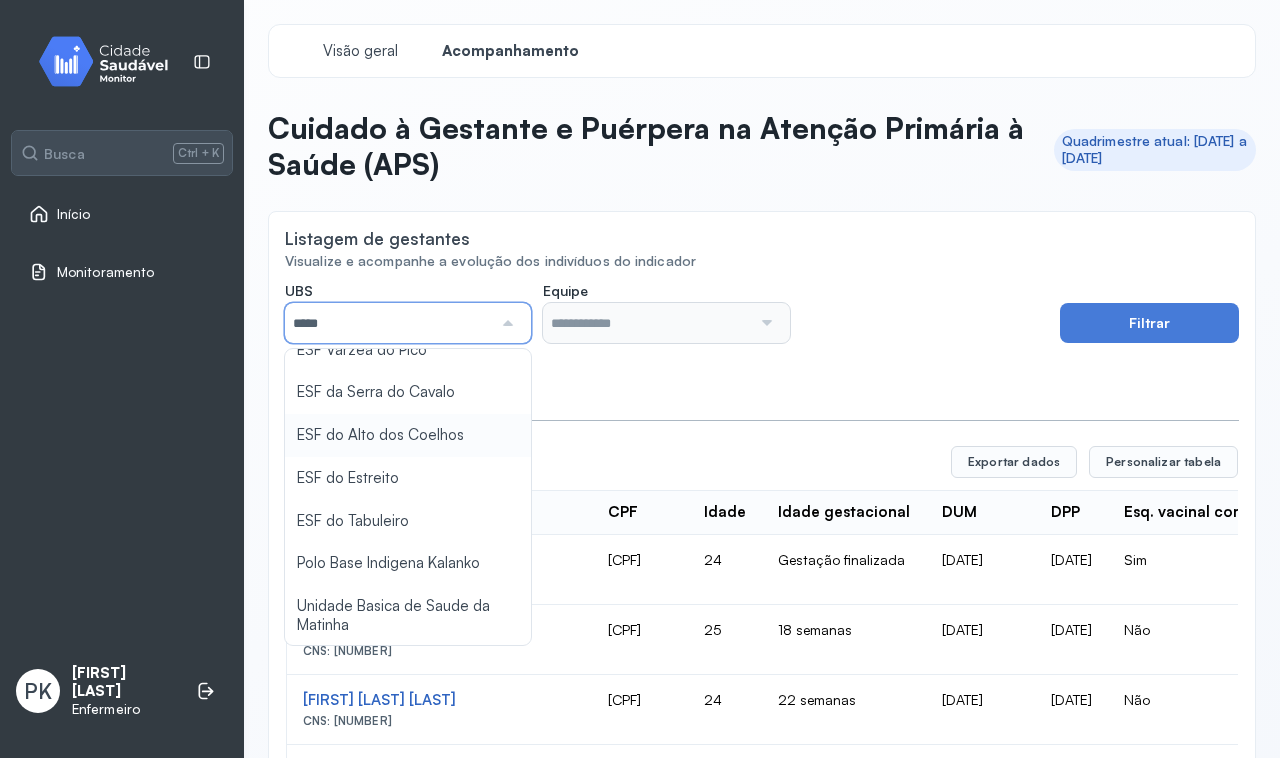 type on "*****" 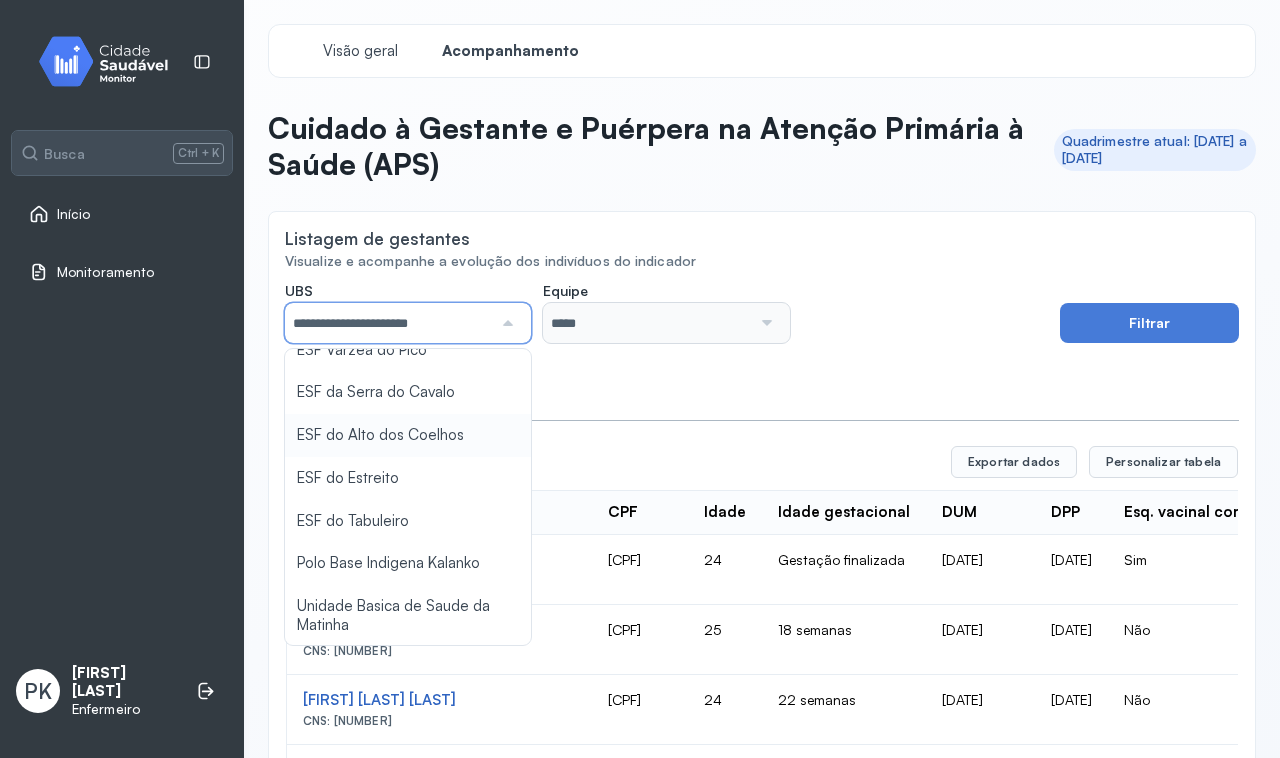 click on "**********" 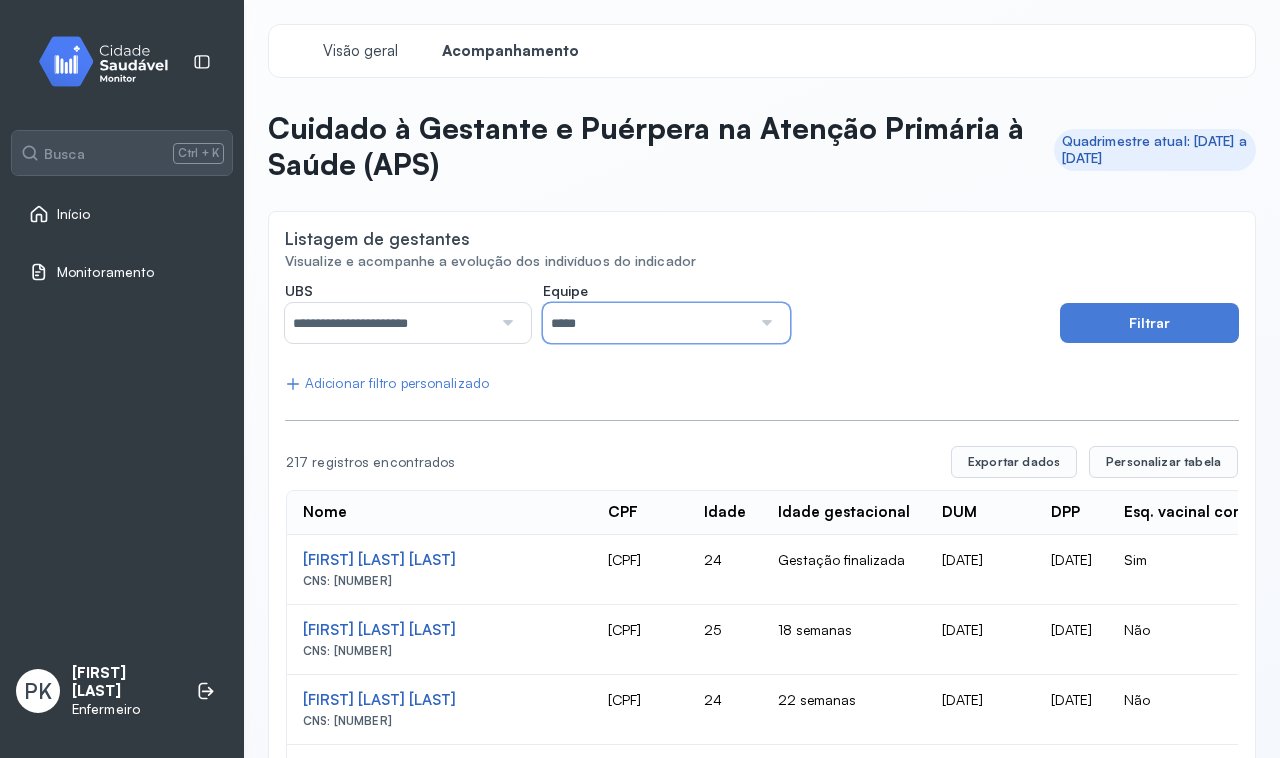 click on "*****" at bounding box center (646, 323) 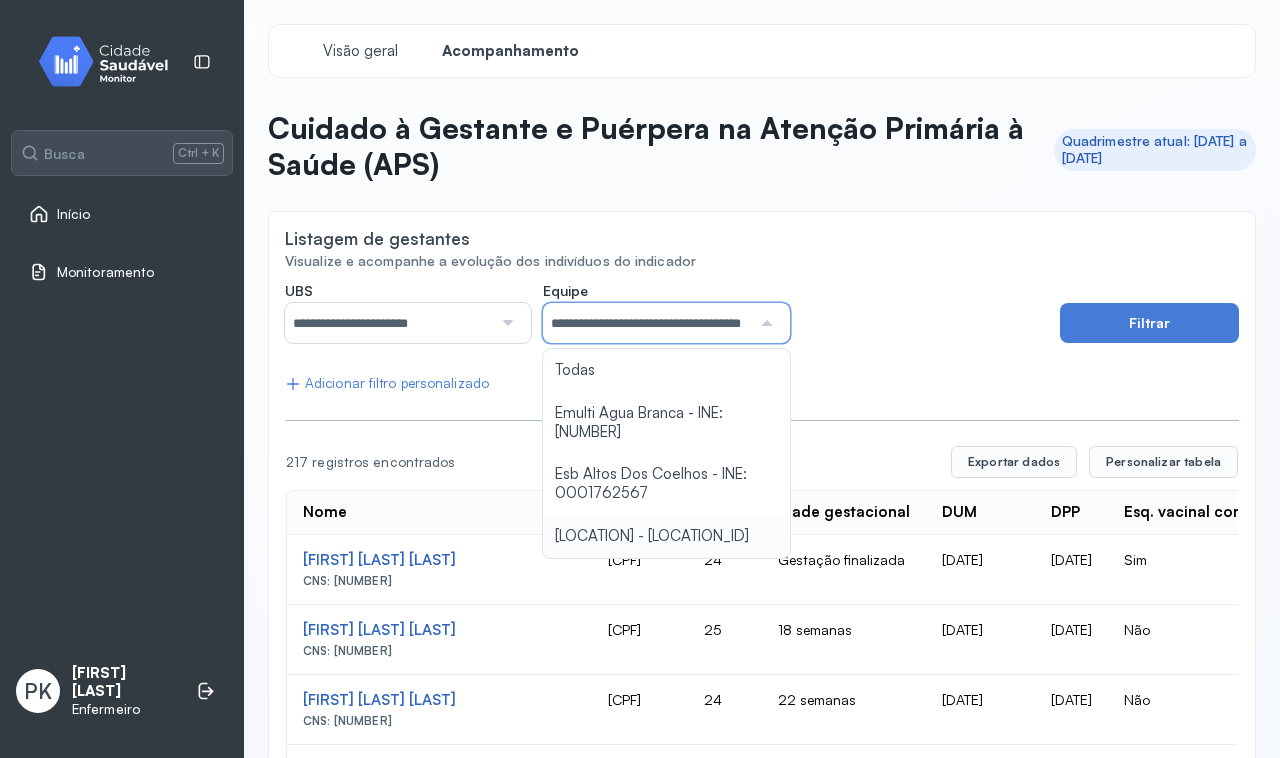 click on "**********" 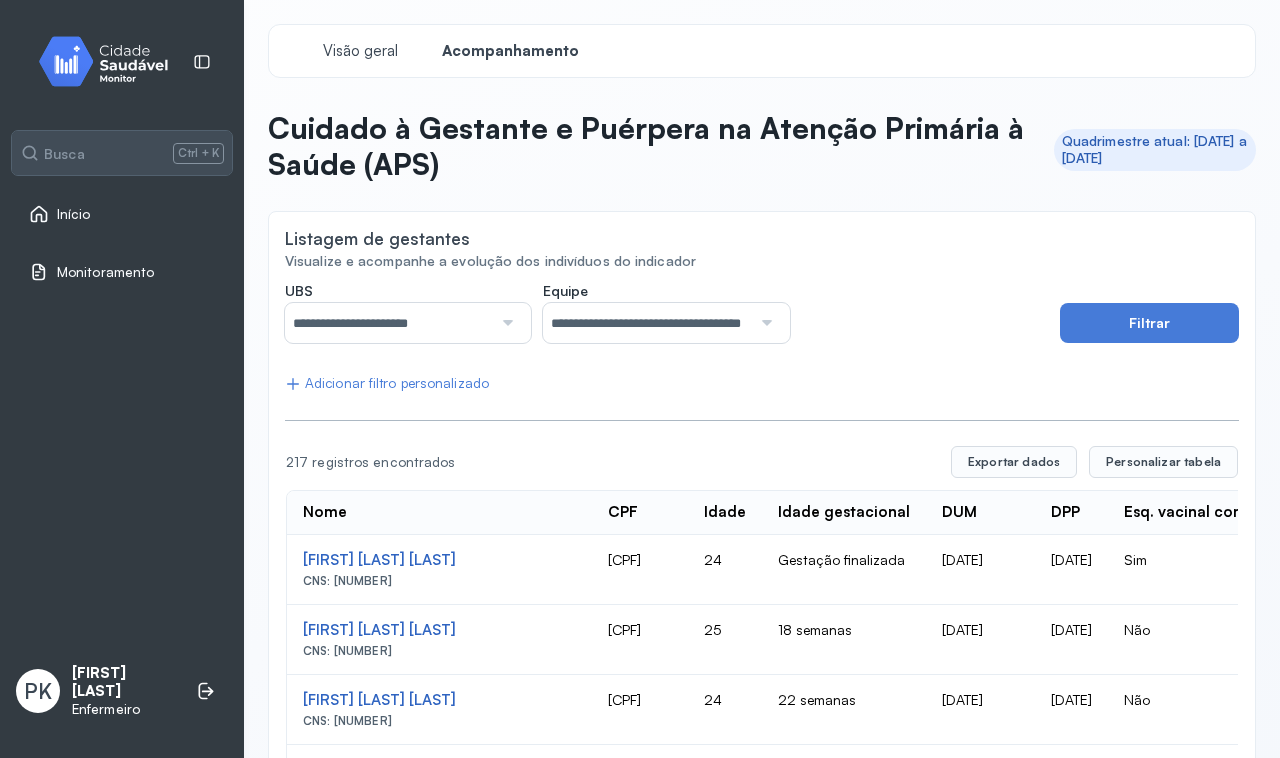 click on "**********" 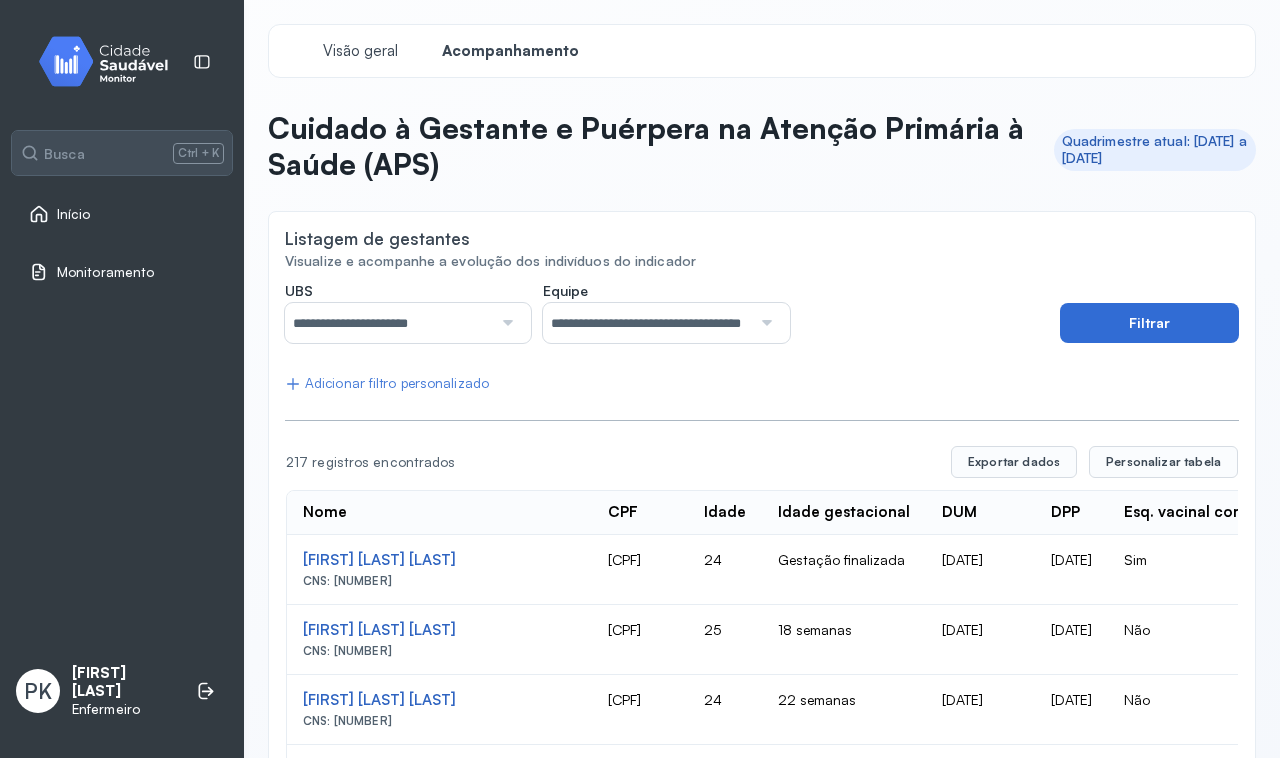 click on "Filtrar" at bounding box center [1149, 323] 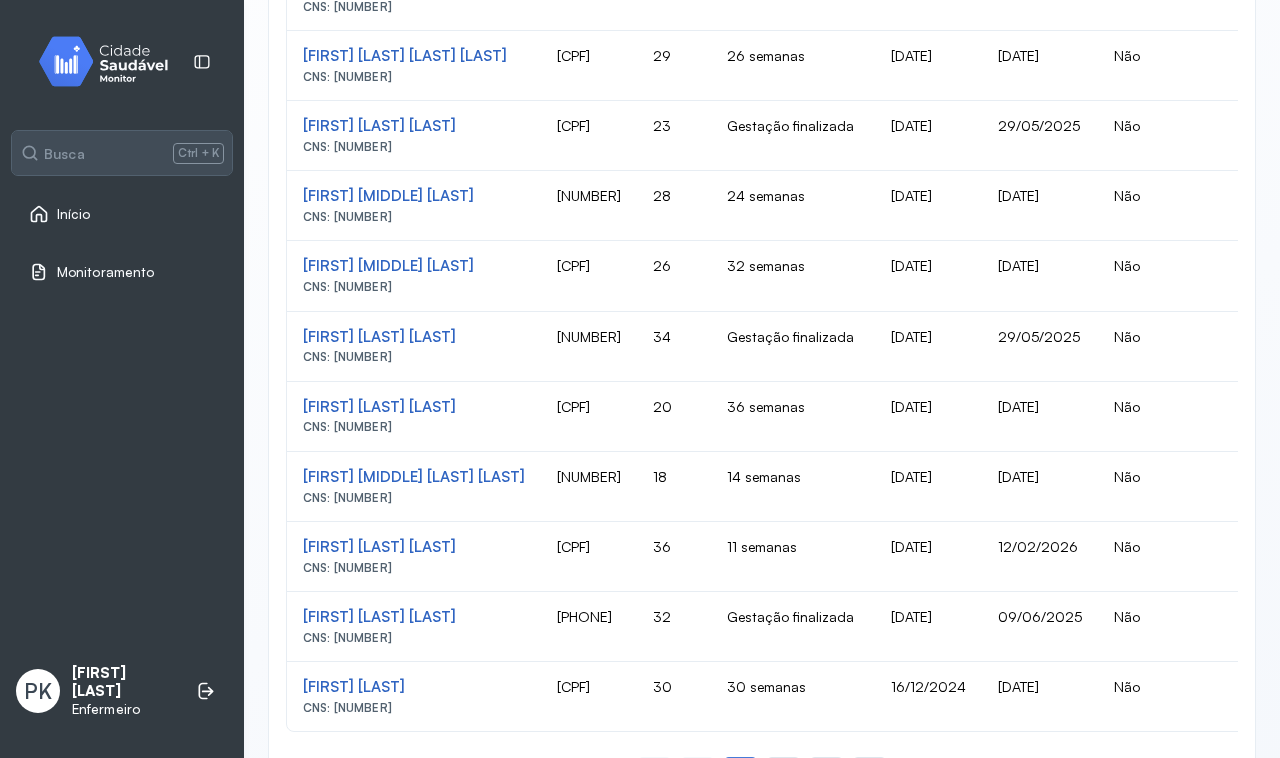 scroll, scrollTop: 1302, scrollLeft: 0, axis: vertical 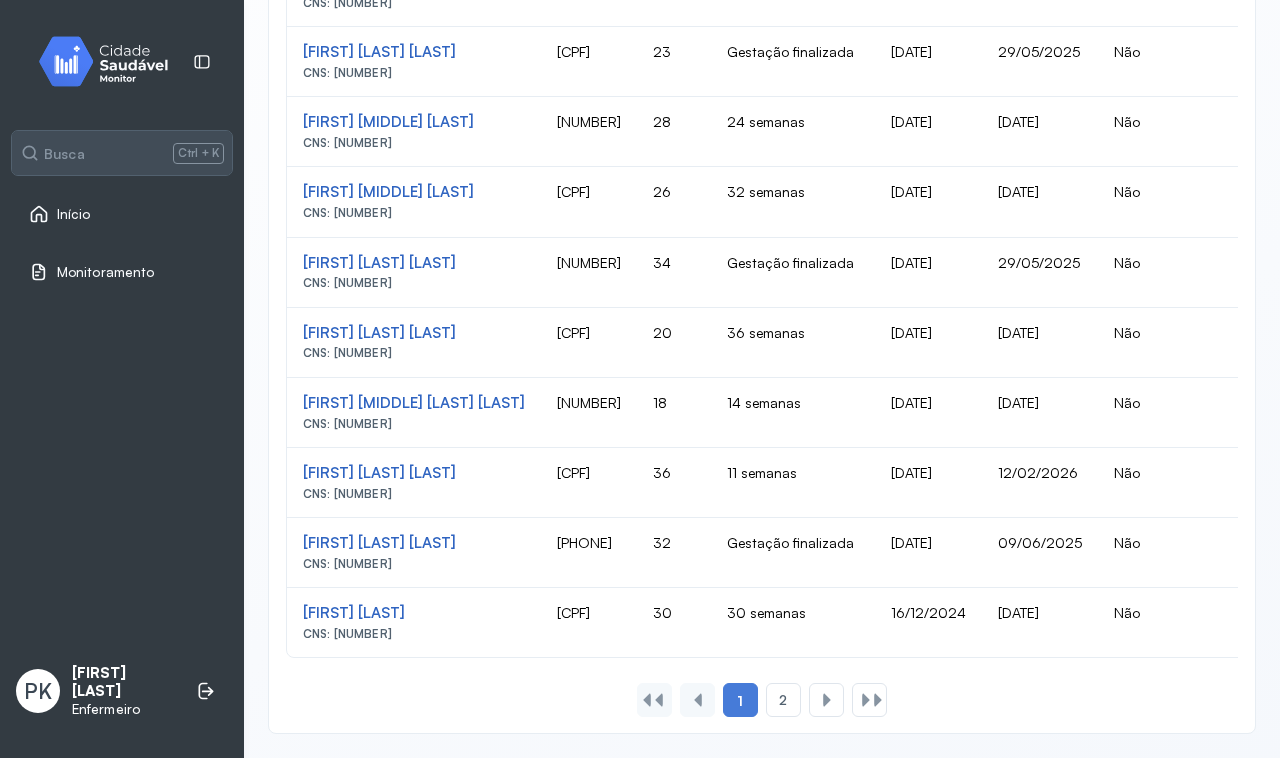 click on "1 2" at bounding box center (762, 700) 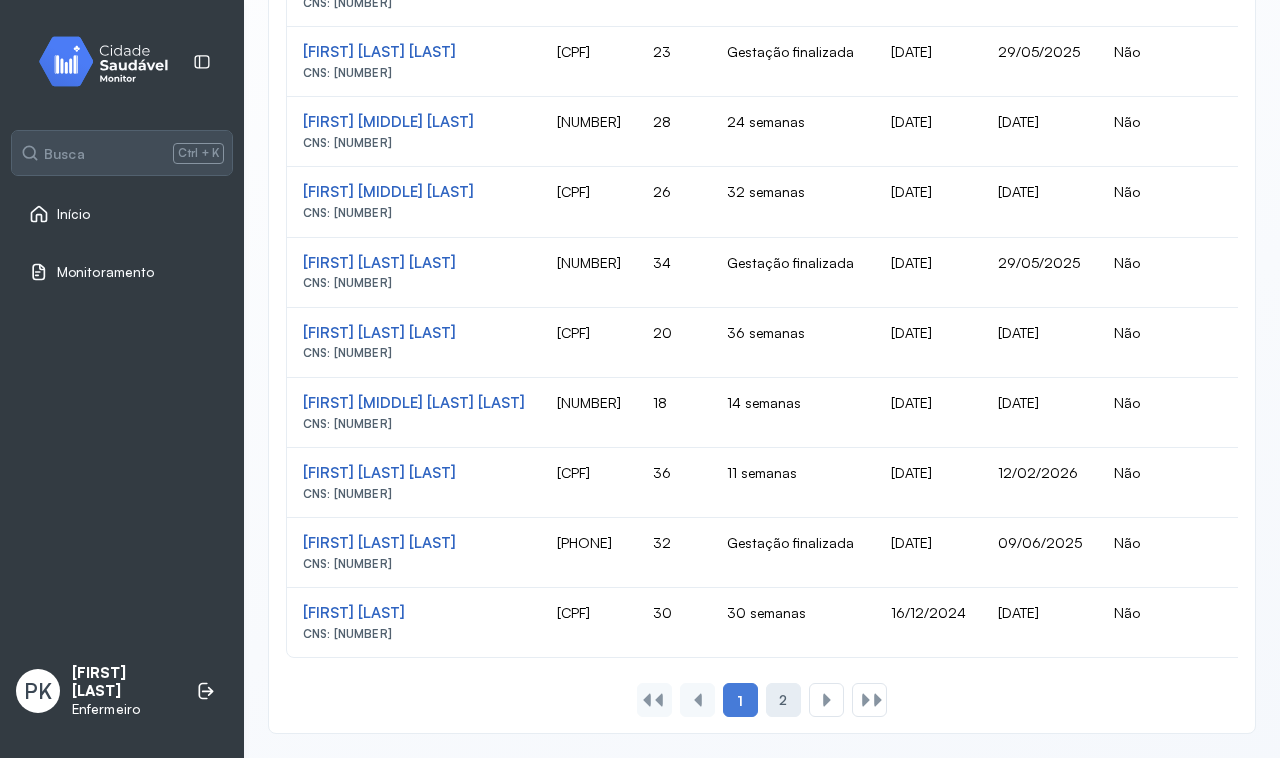 click on "2" 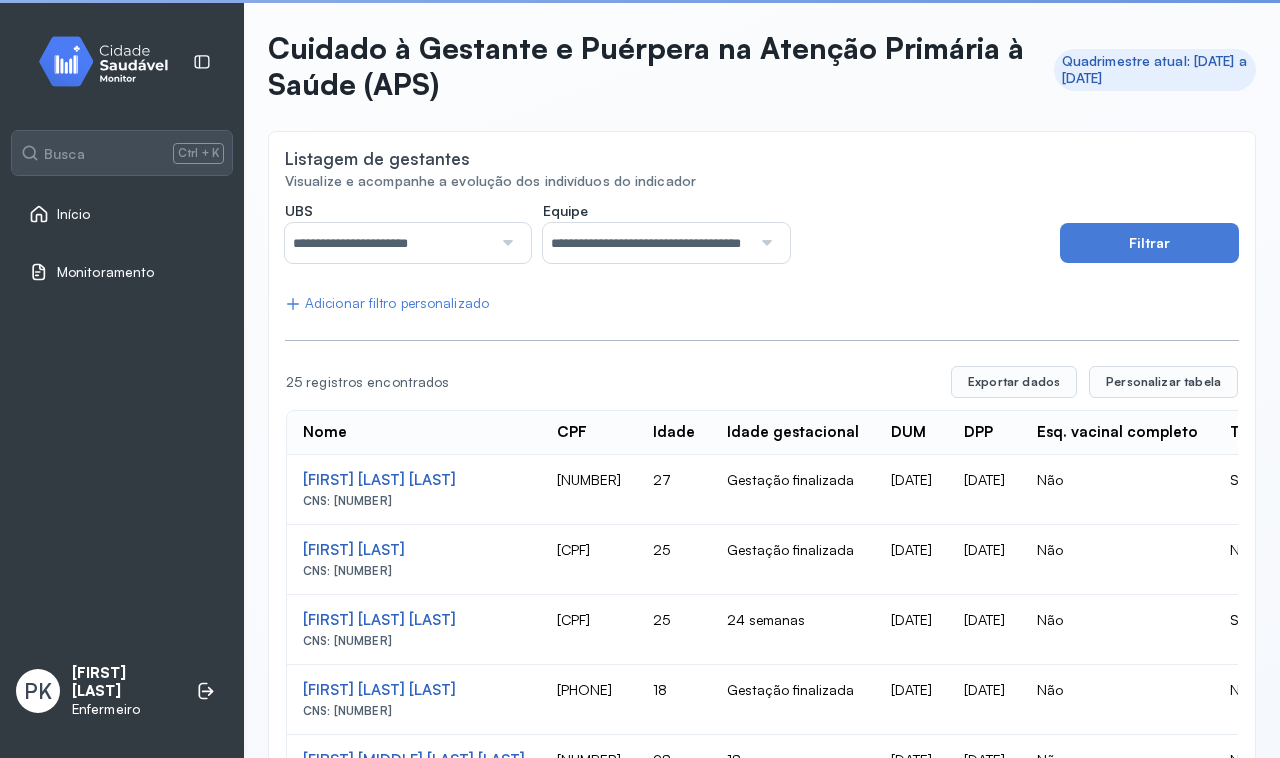 scroll, scrollTop: 247, scrollLeft: 0, axis: vertical 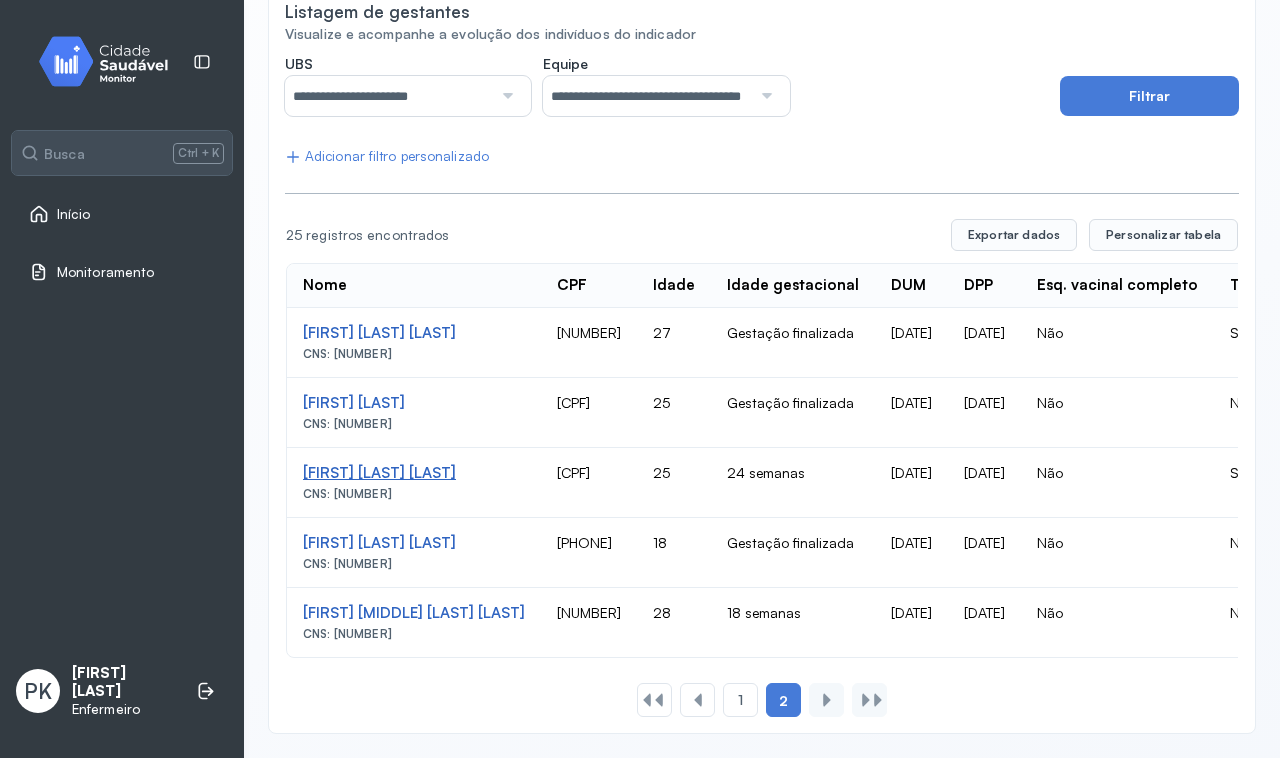 click on "[FIRST] [LAST] [LAST]" at bounding box center (414, 333) 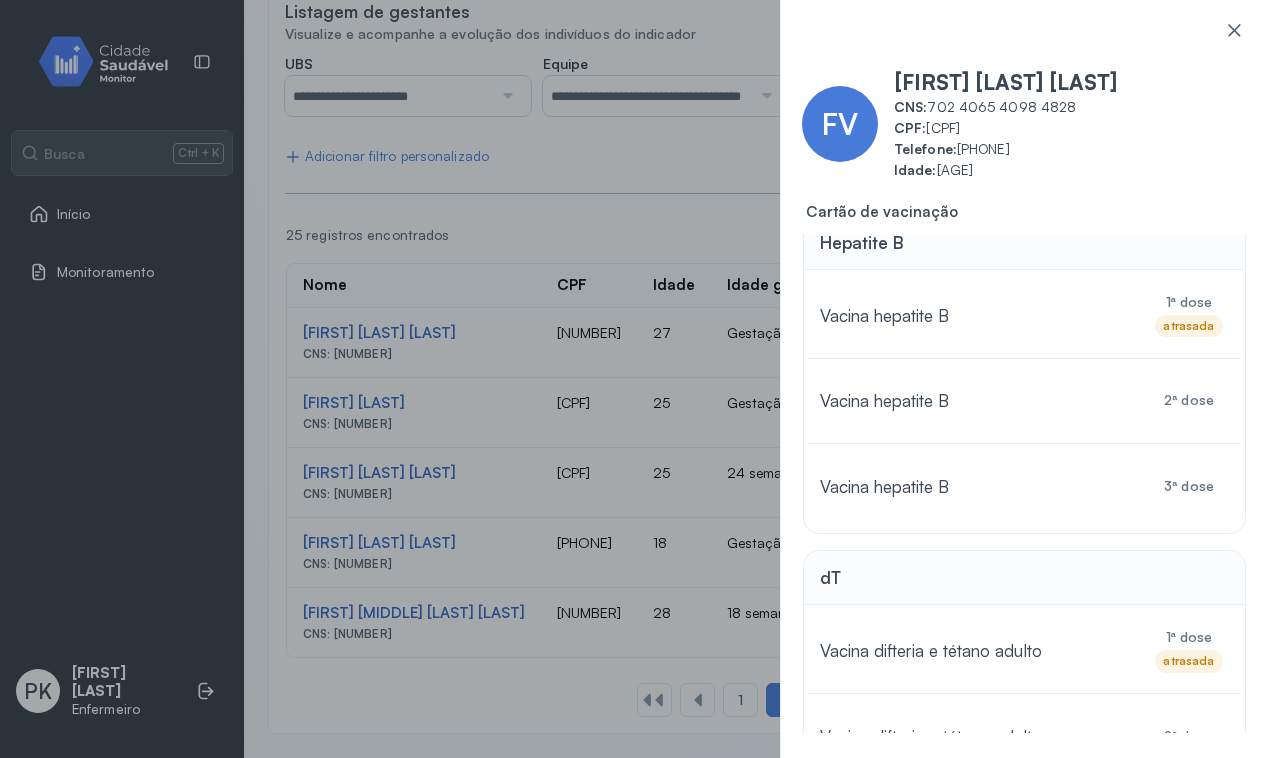 scroll, scrollTop: 0, scrollLeft: 0, axis: both 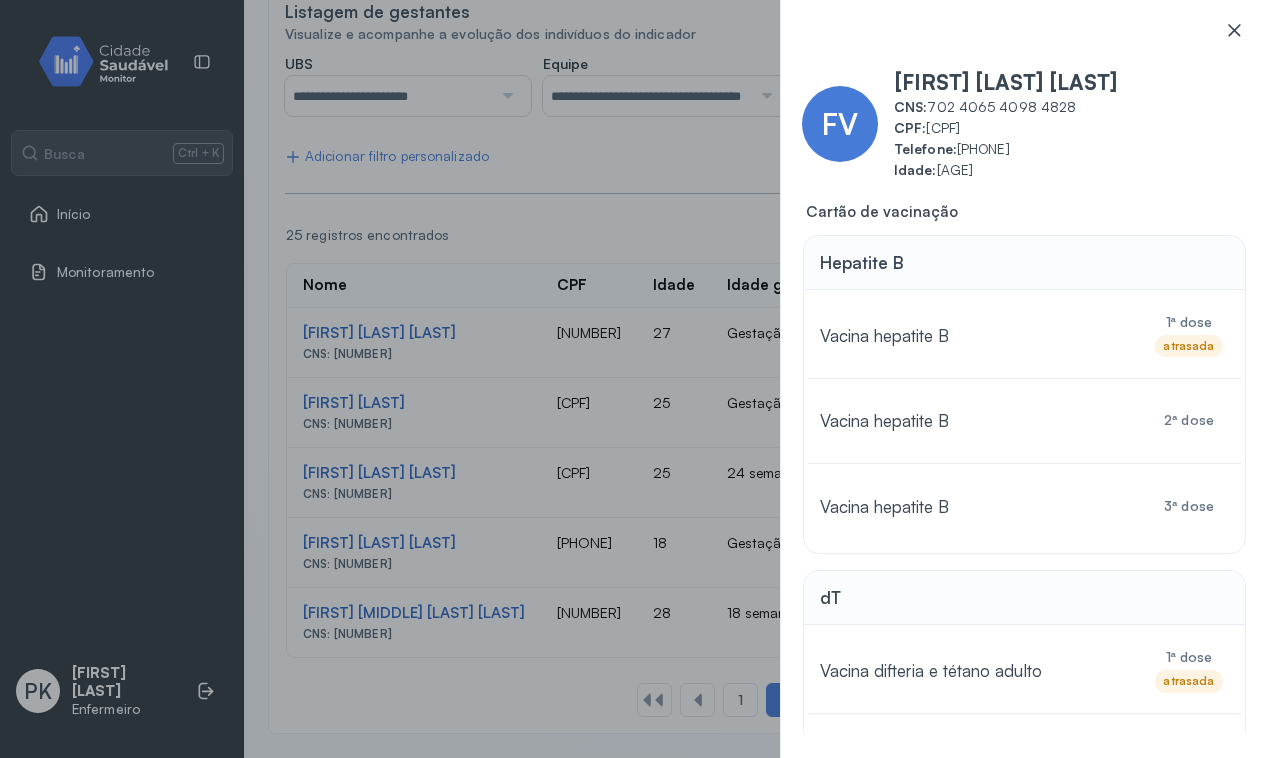 click 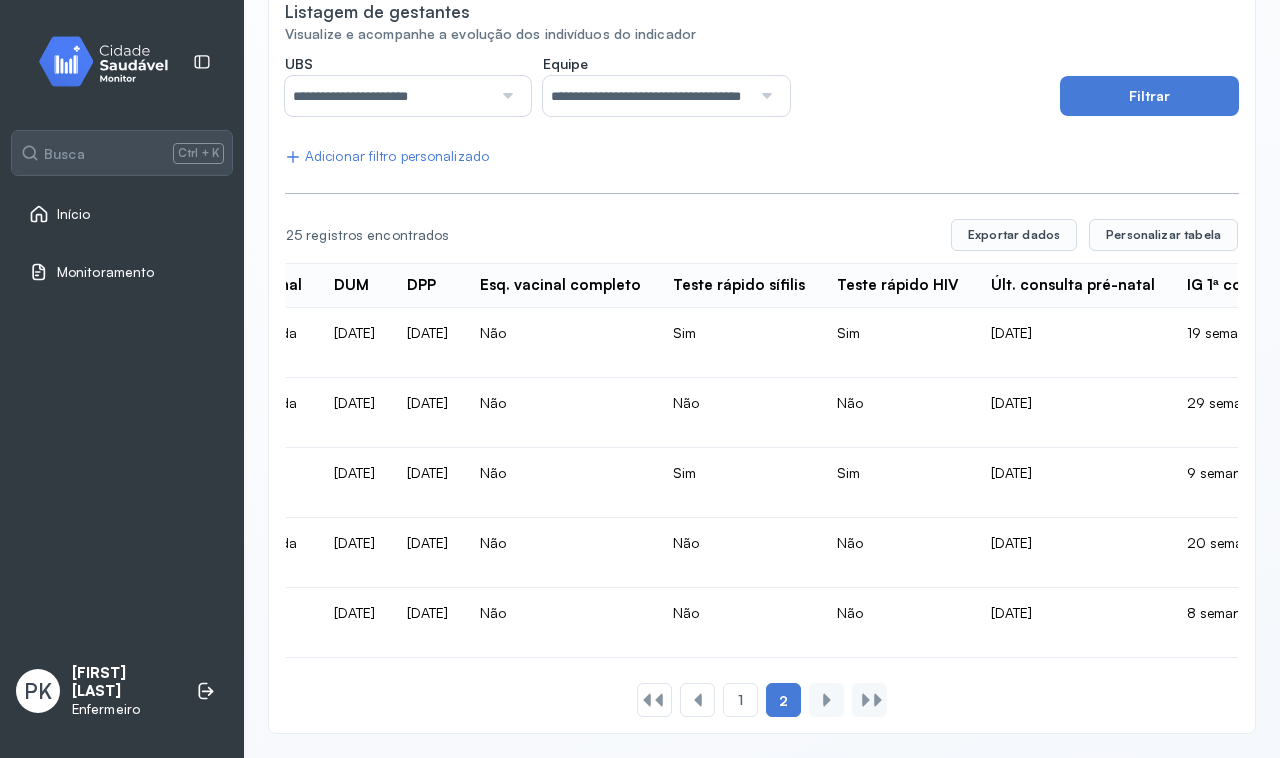 scroll, scrollTop: 0, scrollLeft: 576, axis: horizontal 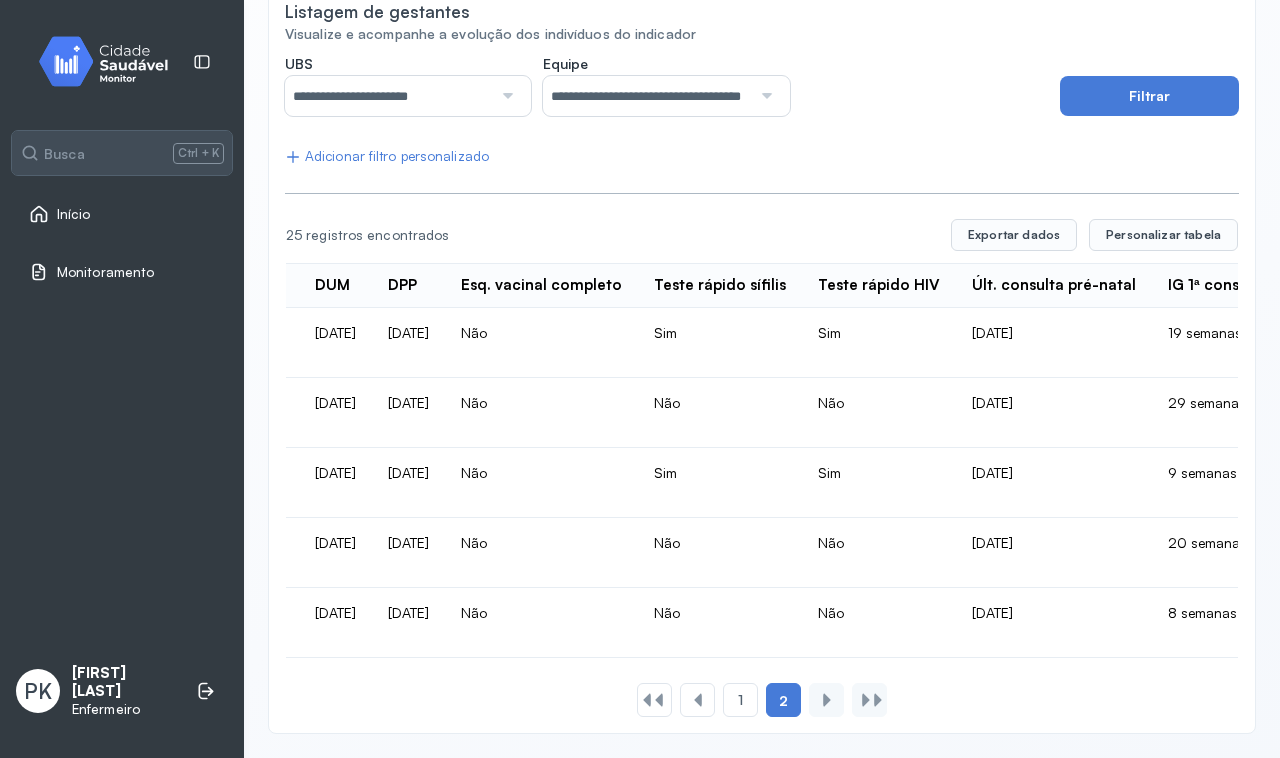 drag, startPoint x: 552, startPoint y: 456, endPoint x: 1143, endPoint y: 482, distance: 591.57166 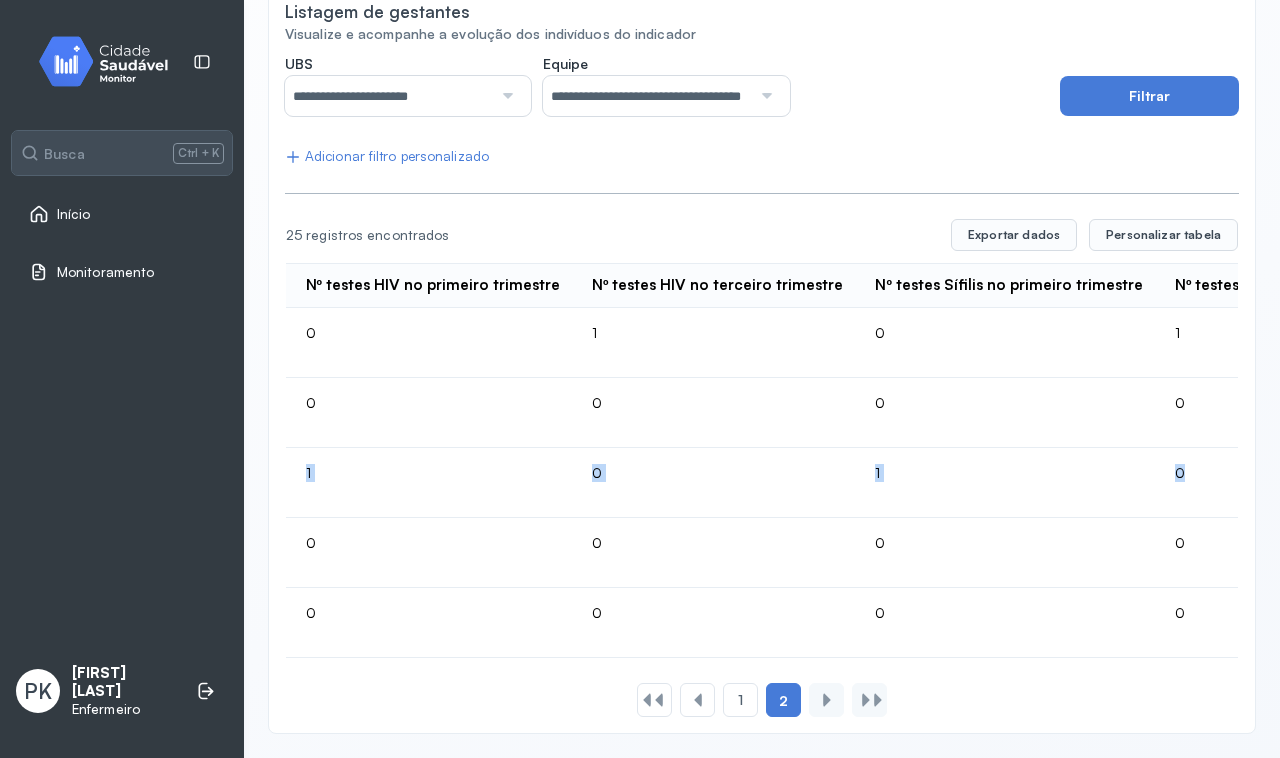 scroll, scrollTop: 0, scrollLeft: 4161, axis: horizontal 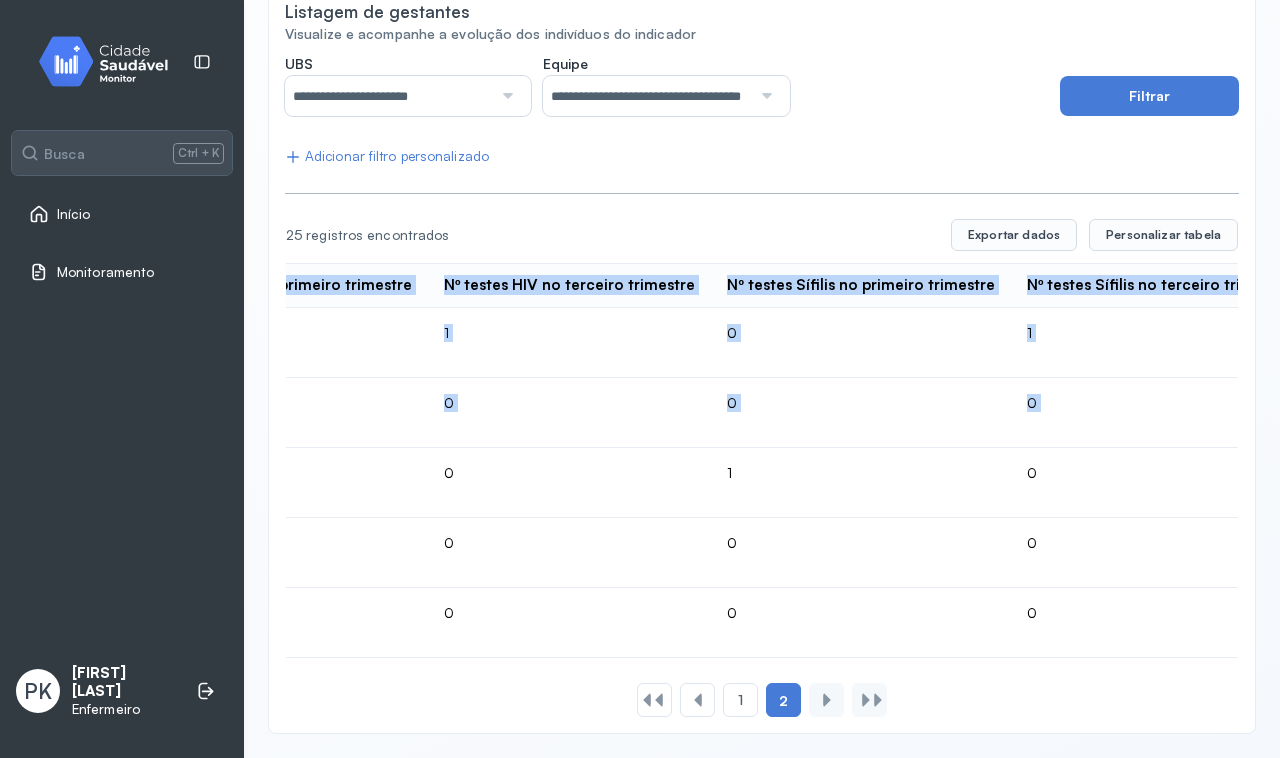 drag, startPoint x: 787, startPoint y: 455, endPoint x: 1220, endPoint y: 491, distance: 434.49396 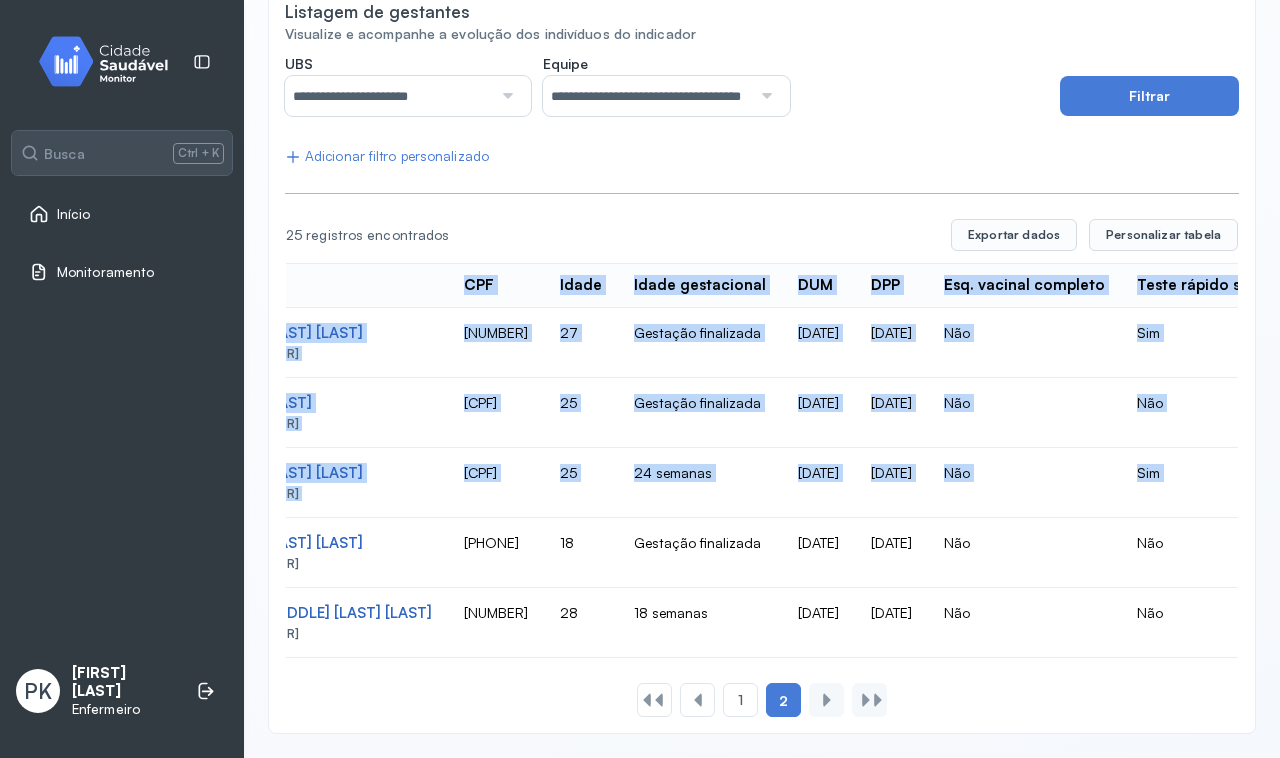 scroll, scrollTop: 0, scrollLeft: 0, axis: both 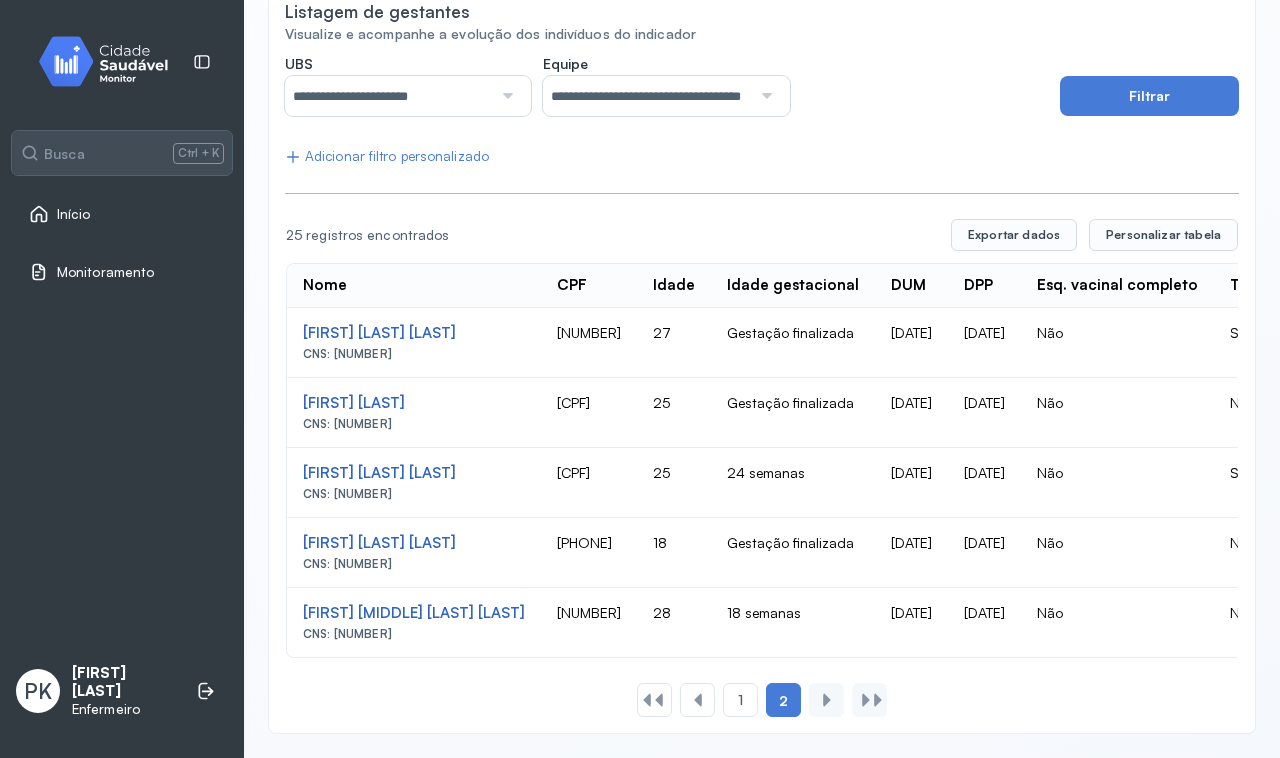 click on "**********" 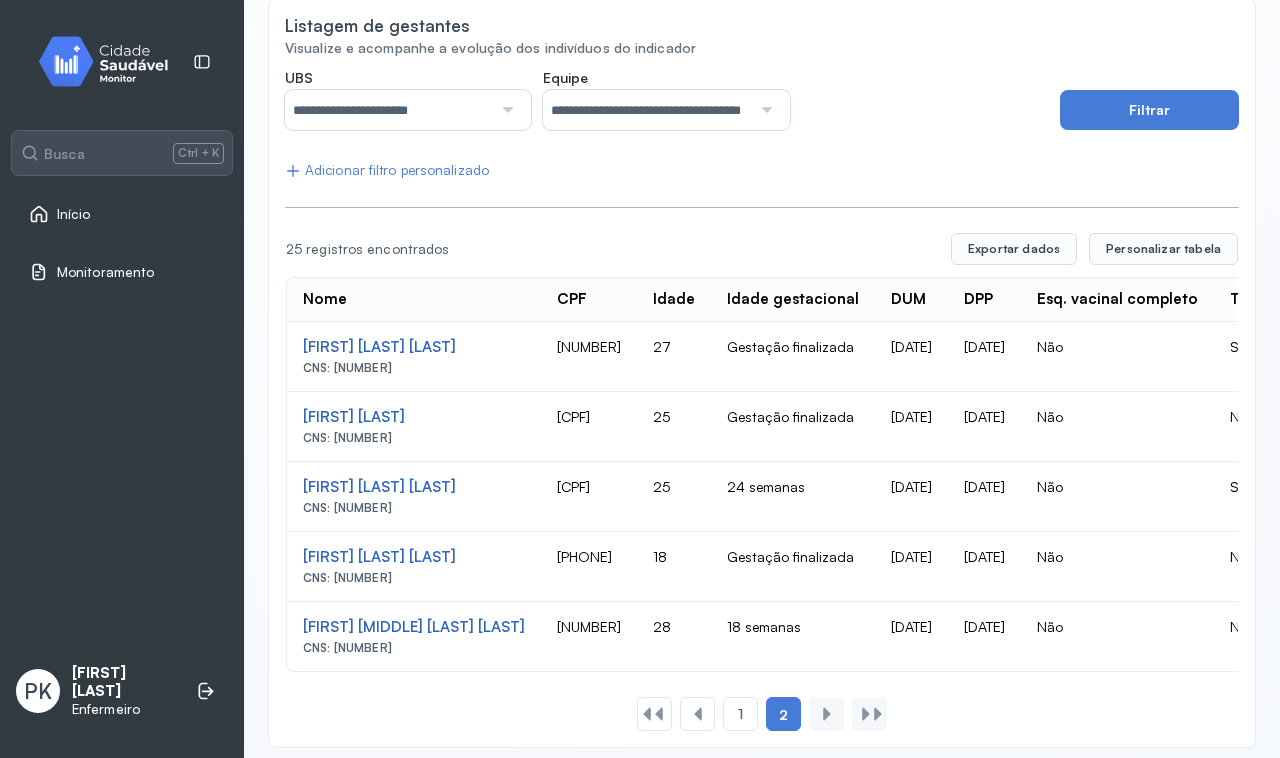 scroll, scrollTop: 247, scrollLeft: 0, axis: vertical 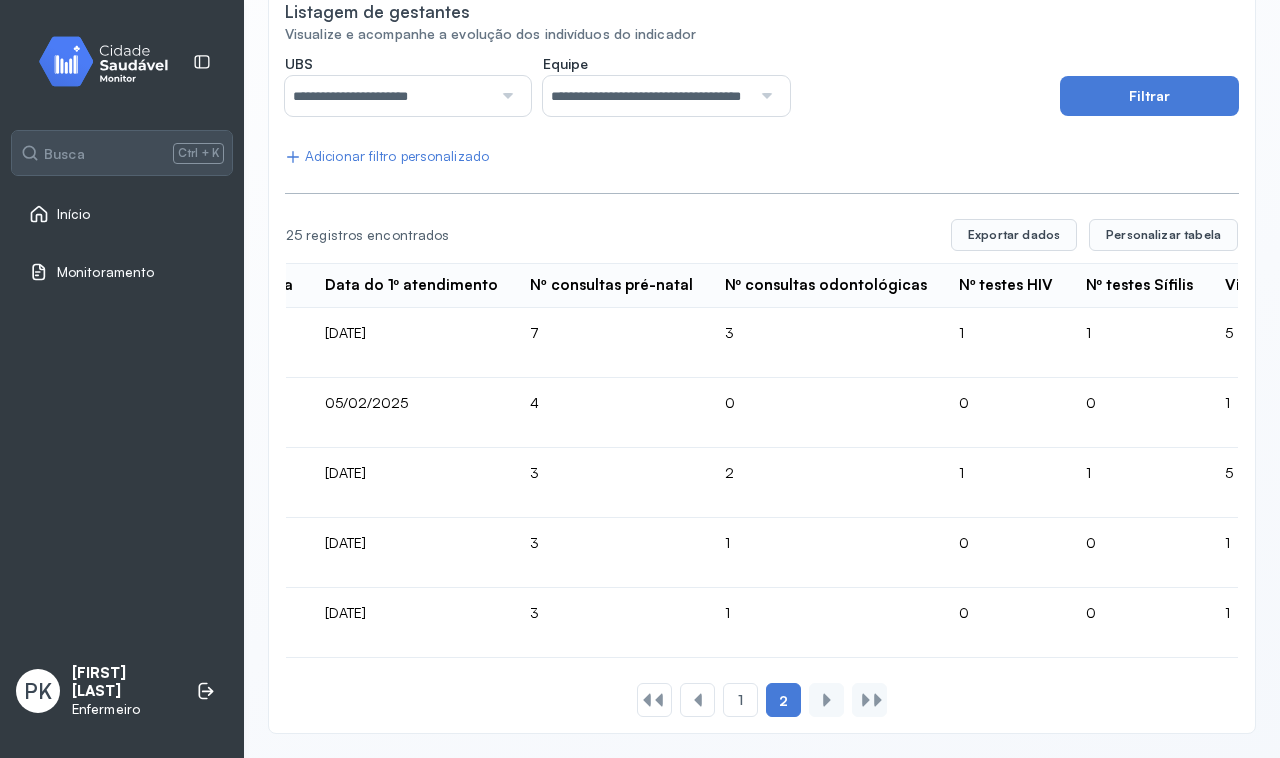 click on "1 2" at bounding box center [762, 700] 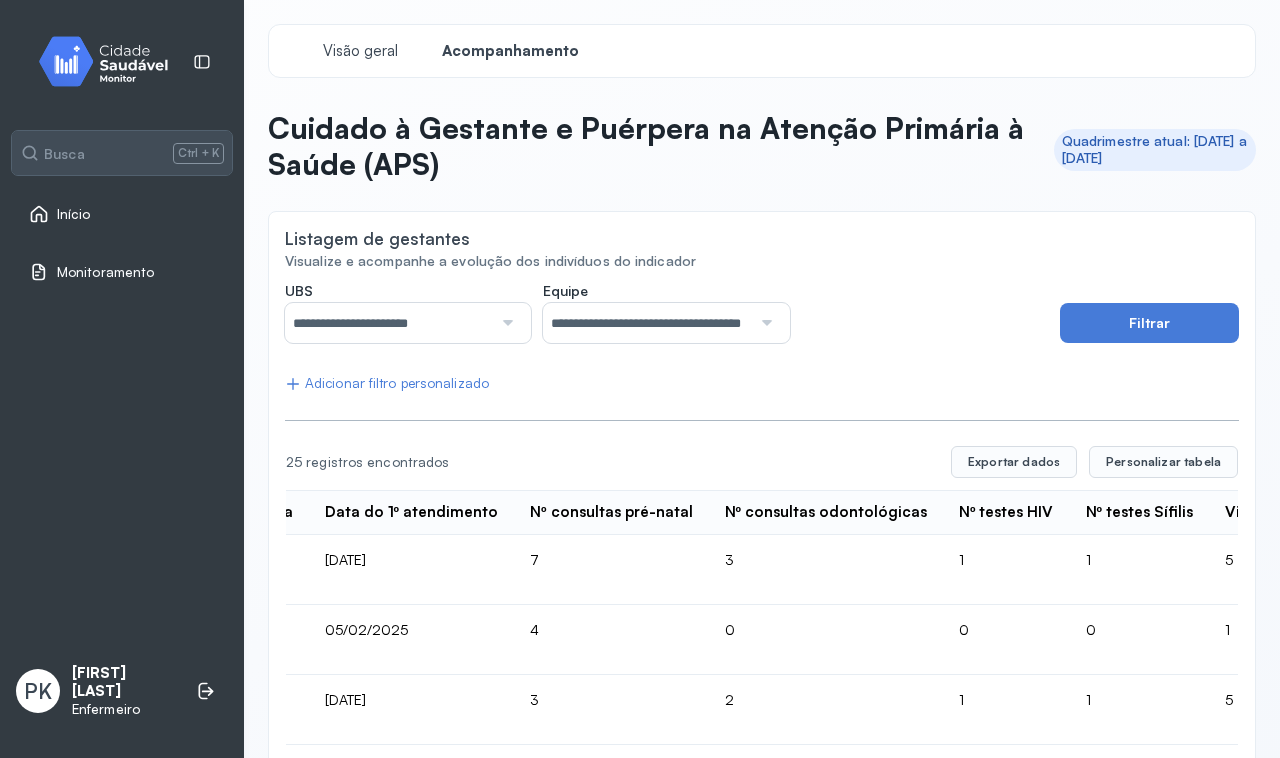 click on "Início" at bounding box center [122, 214] 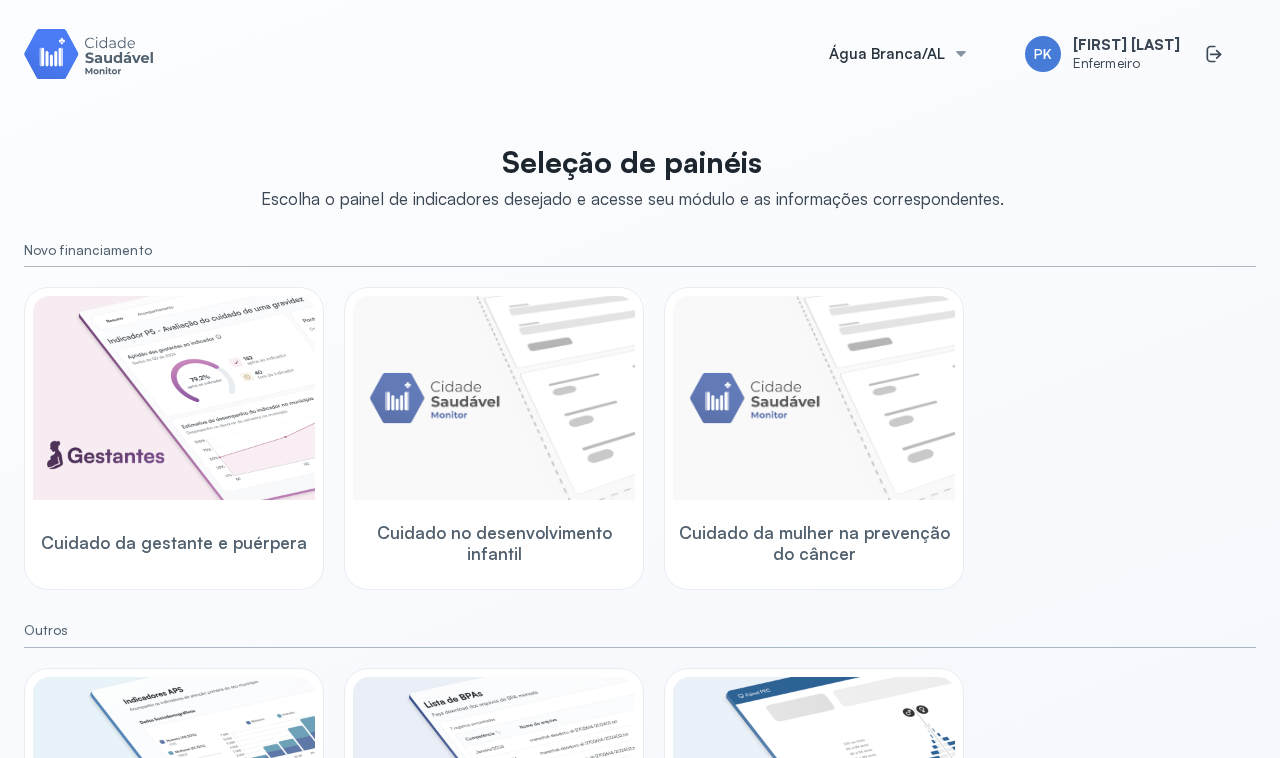 click on "[CITY]/[STATE] PK [FIRST] [FIRST] Enfermeiro Seleção de painéis Escolha o painel de indicadores desejado e acesse seu módulo e as informações correspondentes. Novo financiamento Cuidado da gestante e puérpera Cuidado no desenvolvimento infantil Cuidado da mulher na prevenção do câncer Outros Indicadores APS BPA Painel e-SUS APS Previne Indicadores Acompanhamento Territorial" at bounding box center [640, 379] 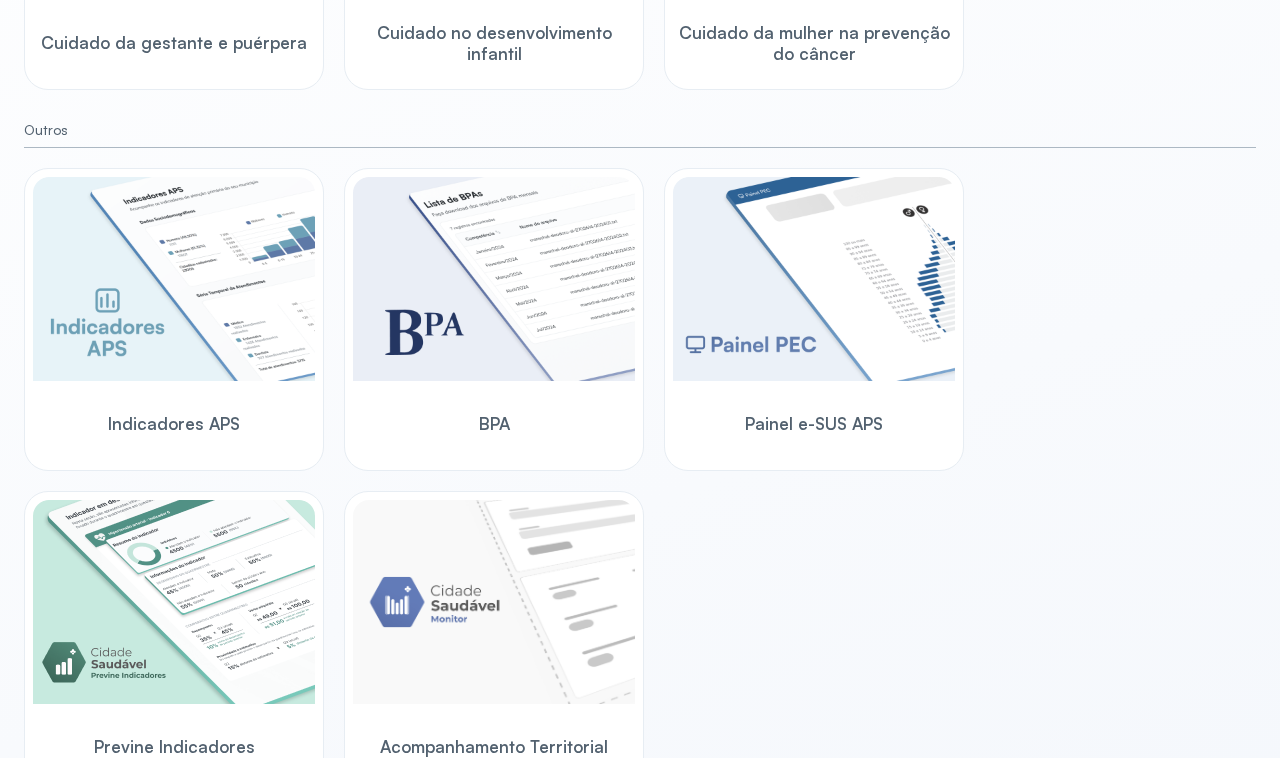 scroll, scrollTop: 535, scrollLeft: 0, axis: vertical 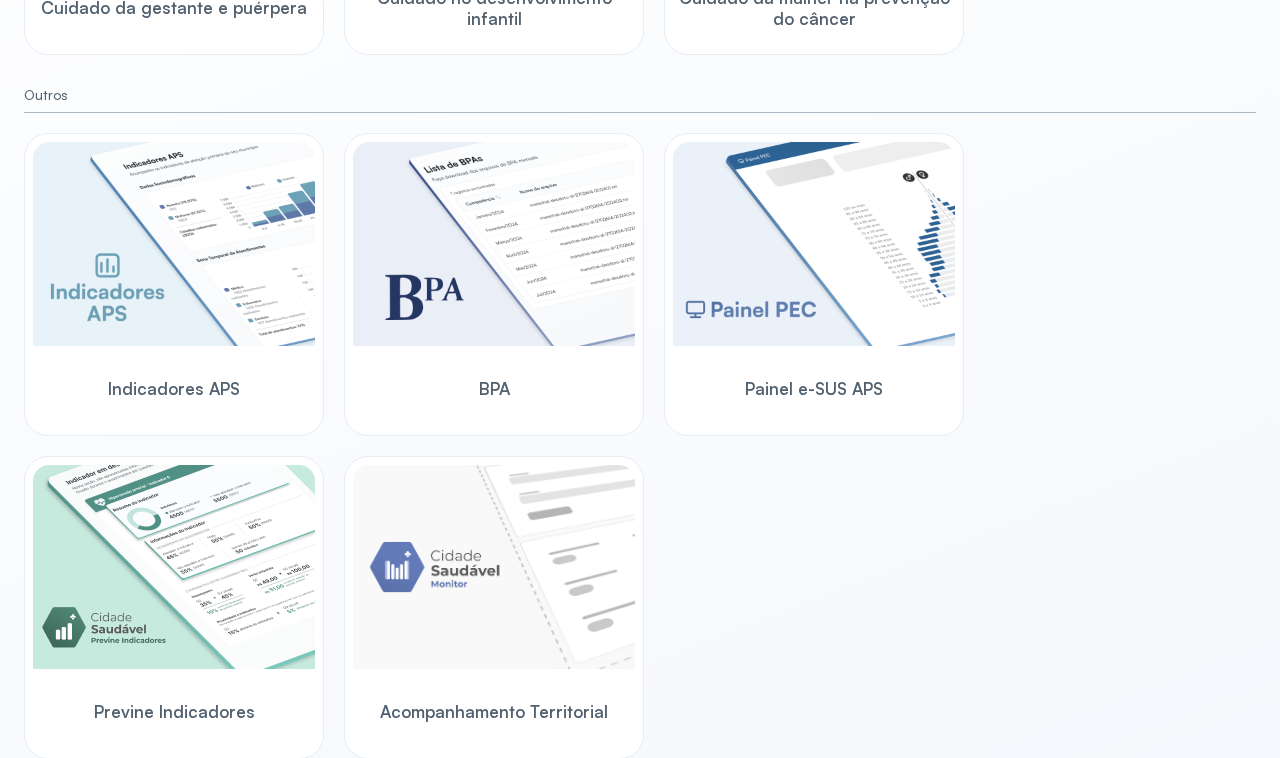 click on "Indicadores APS BPA Painel e-SUS APS Previne Indicadores Acompanhamento Territorial" at bounding box center [640, 446] 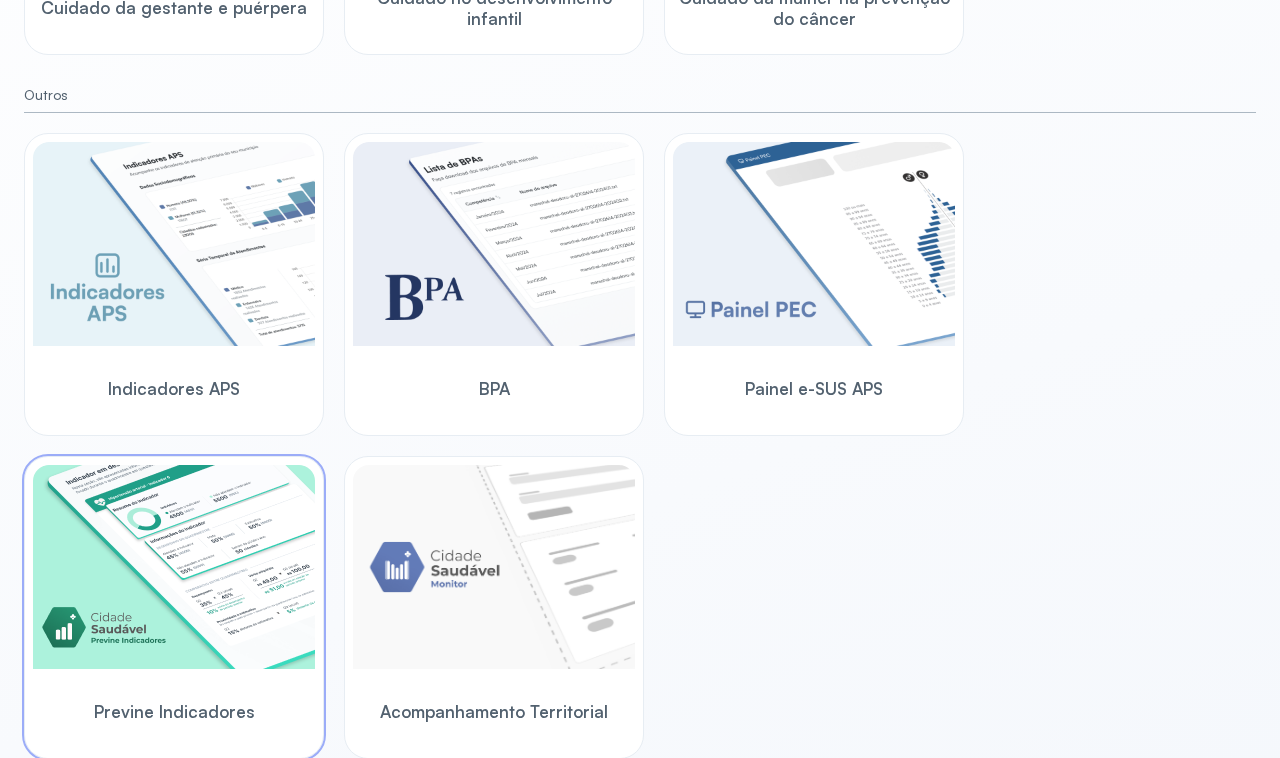 click at bounding box center (174, 567) 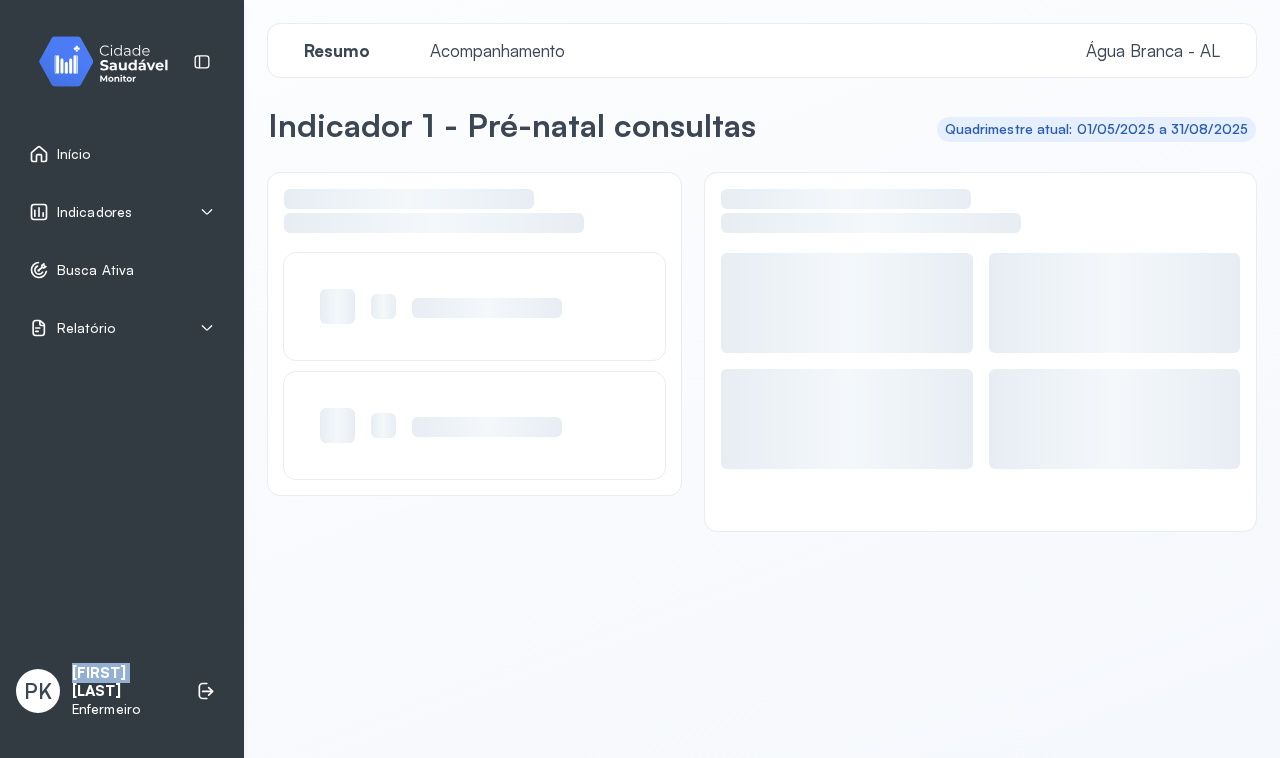 scroll, scrollTop: 0, scrollLeft: 0, axis: both 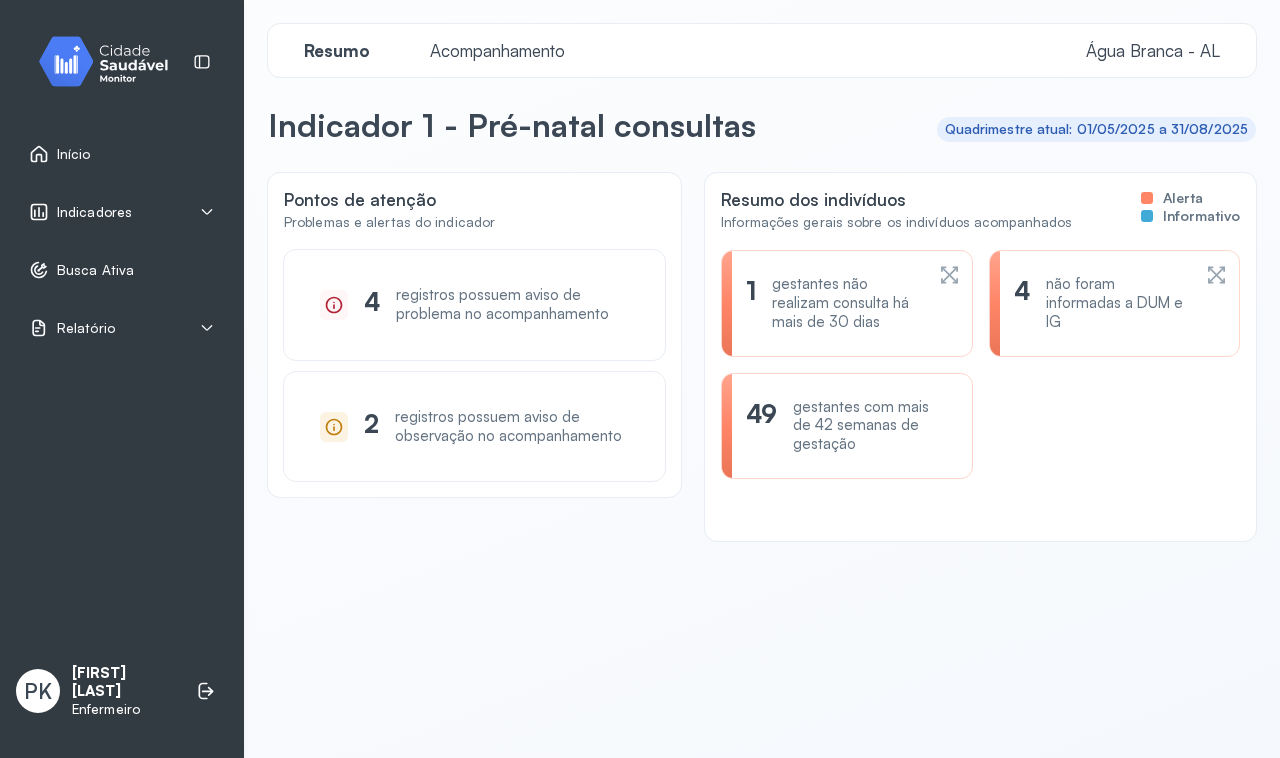 click on "Indicadores" at bounding box center [94, 212] 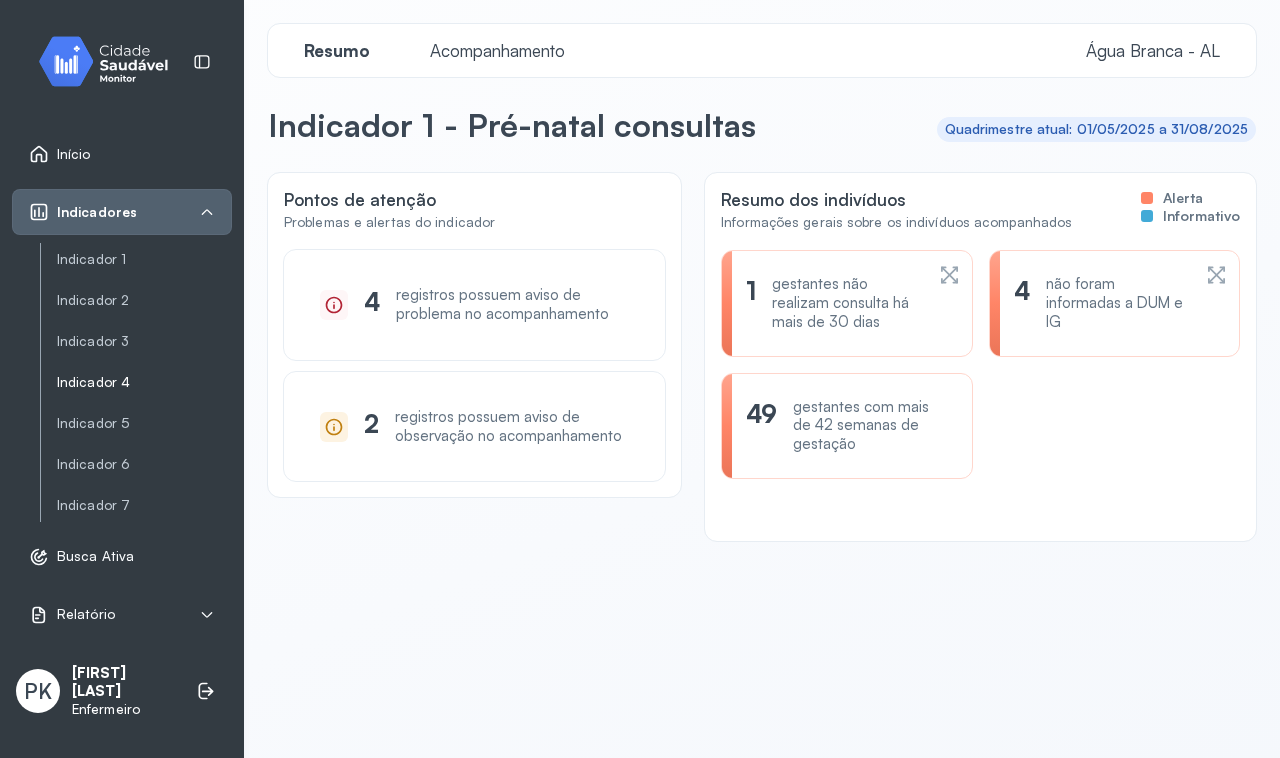 click on "Indicador 4" at bounding box center (144, 382) 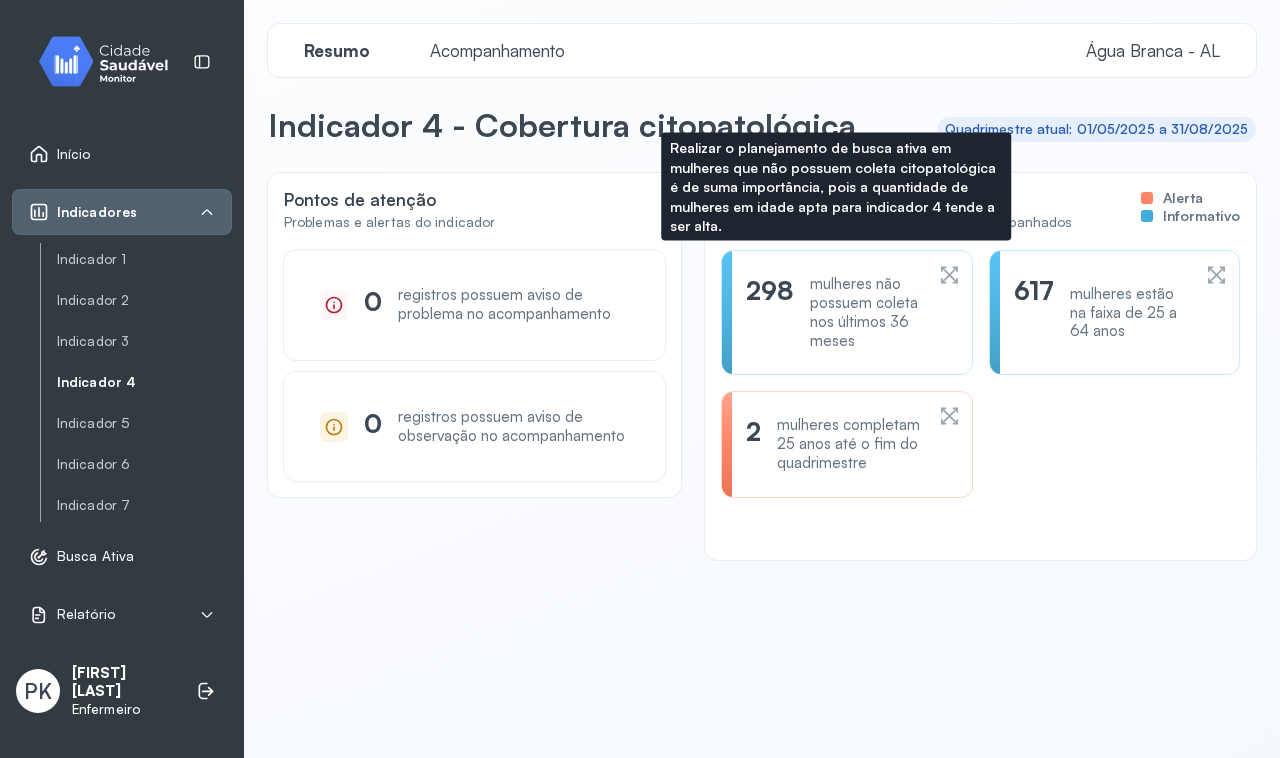 click on "mulheres não possuem coleta nos últimos 36 meses" at bounding box center [866, 312] 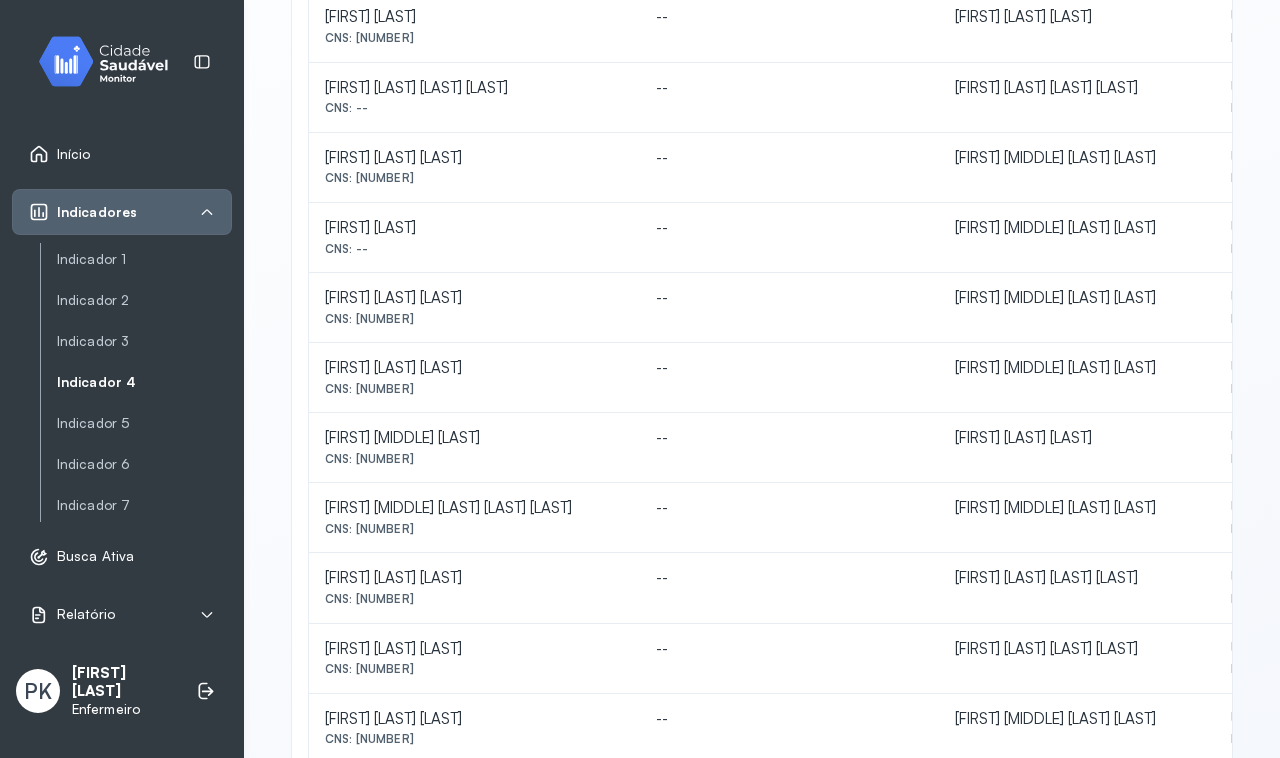 scroll, scrollTop: 867, scrollLeft: 0, axis: vertical 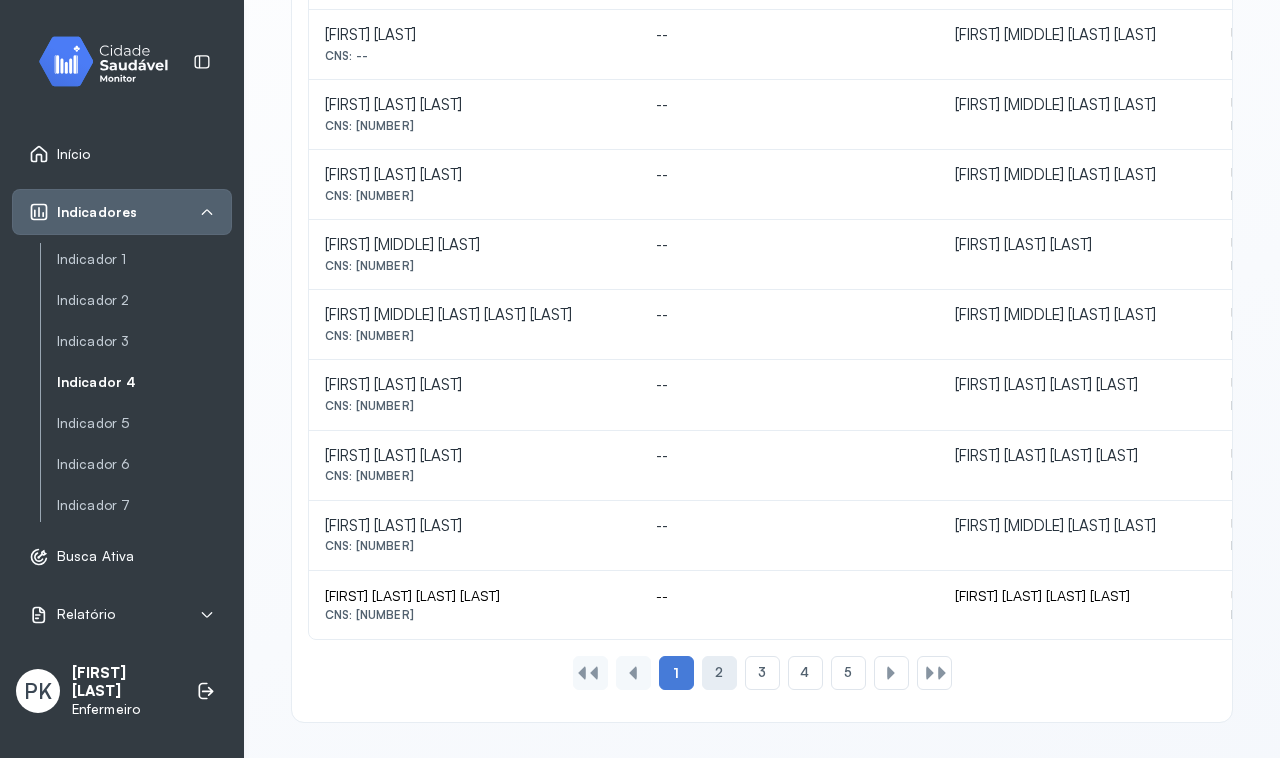 click on "2" 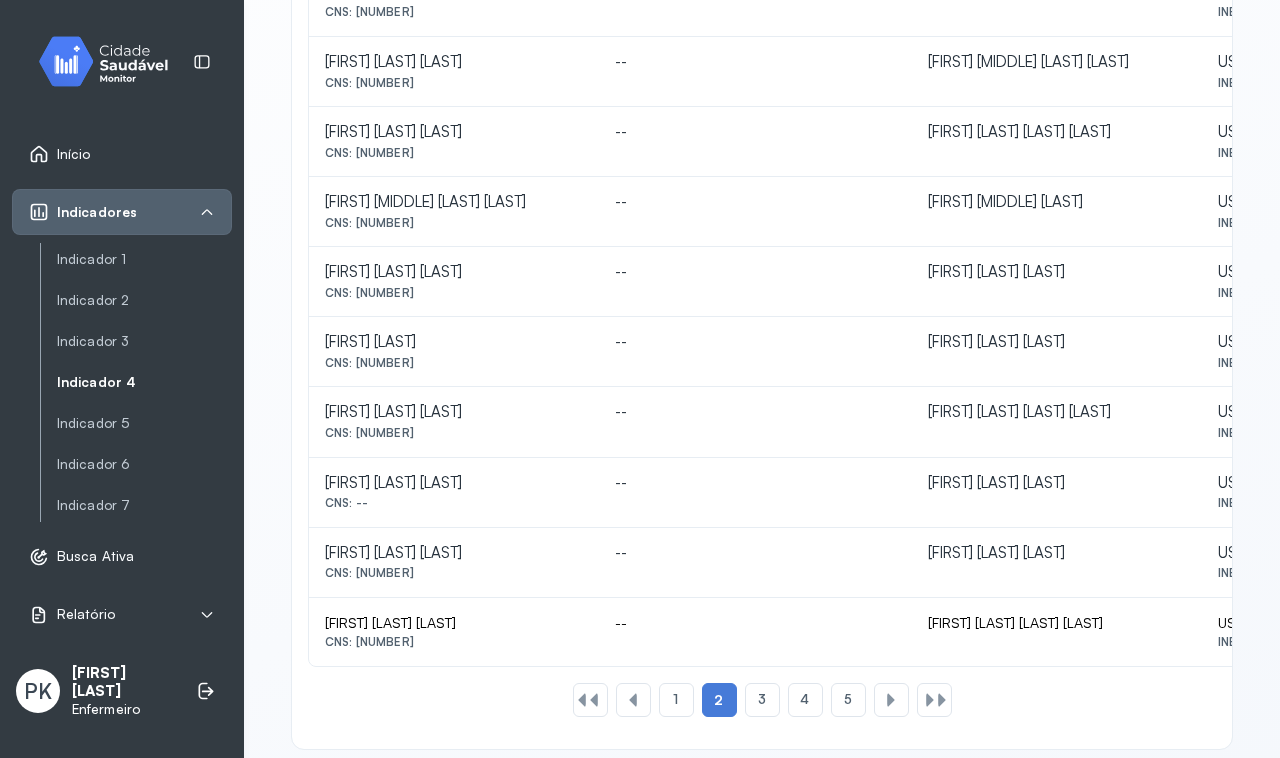 scroll, scrollTop: 867, scrollLeft: 0, axis: vertical 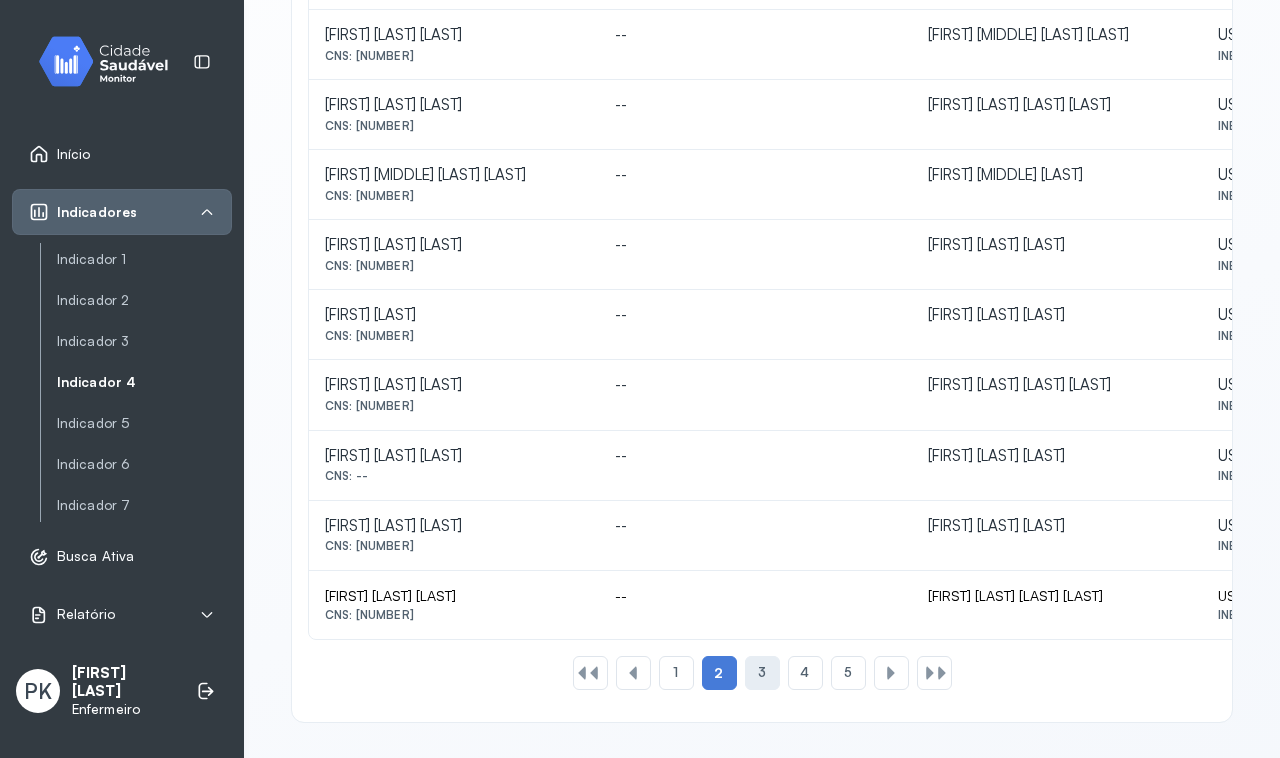 click on "3" 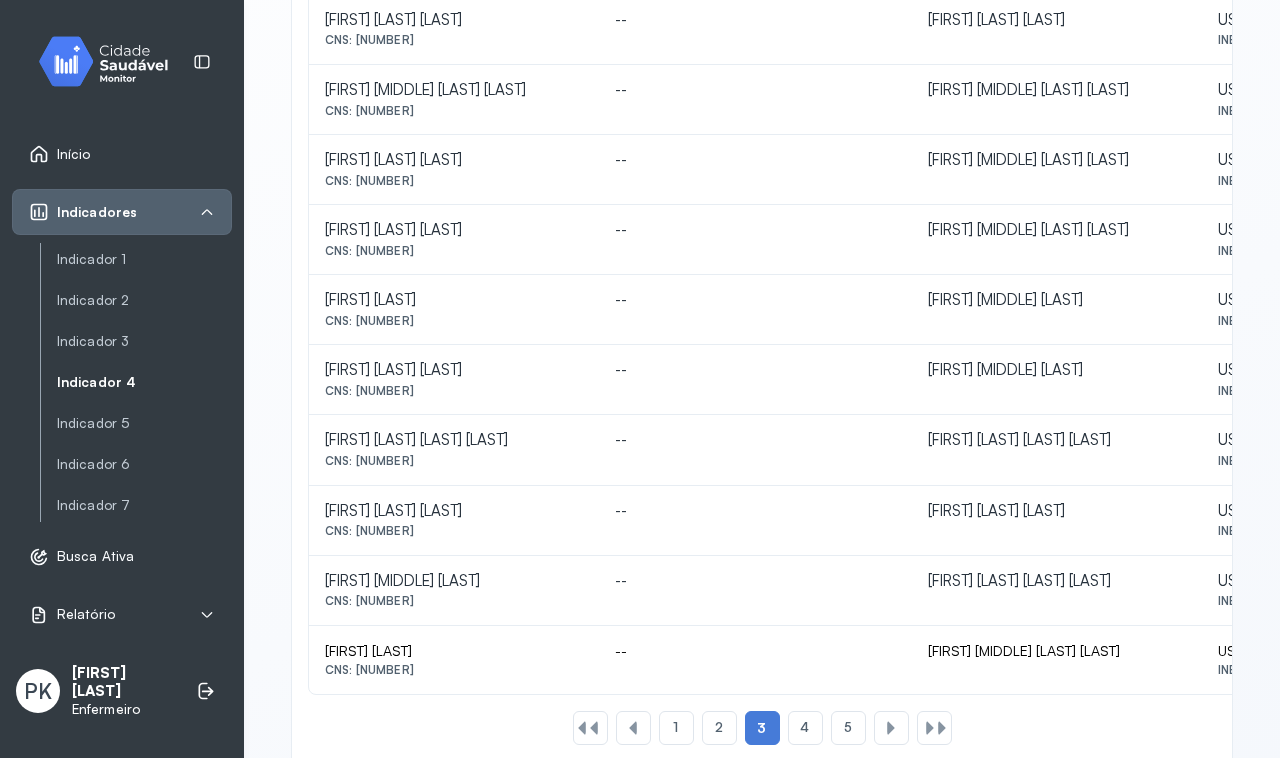 scroll, scrollTop: 867, scrollLeft: 0, axis: vertical 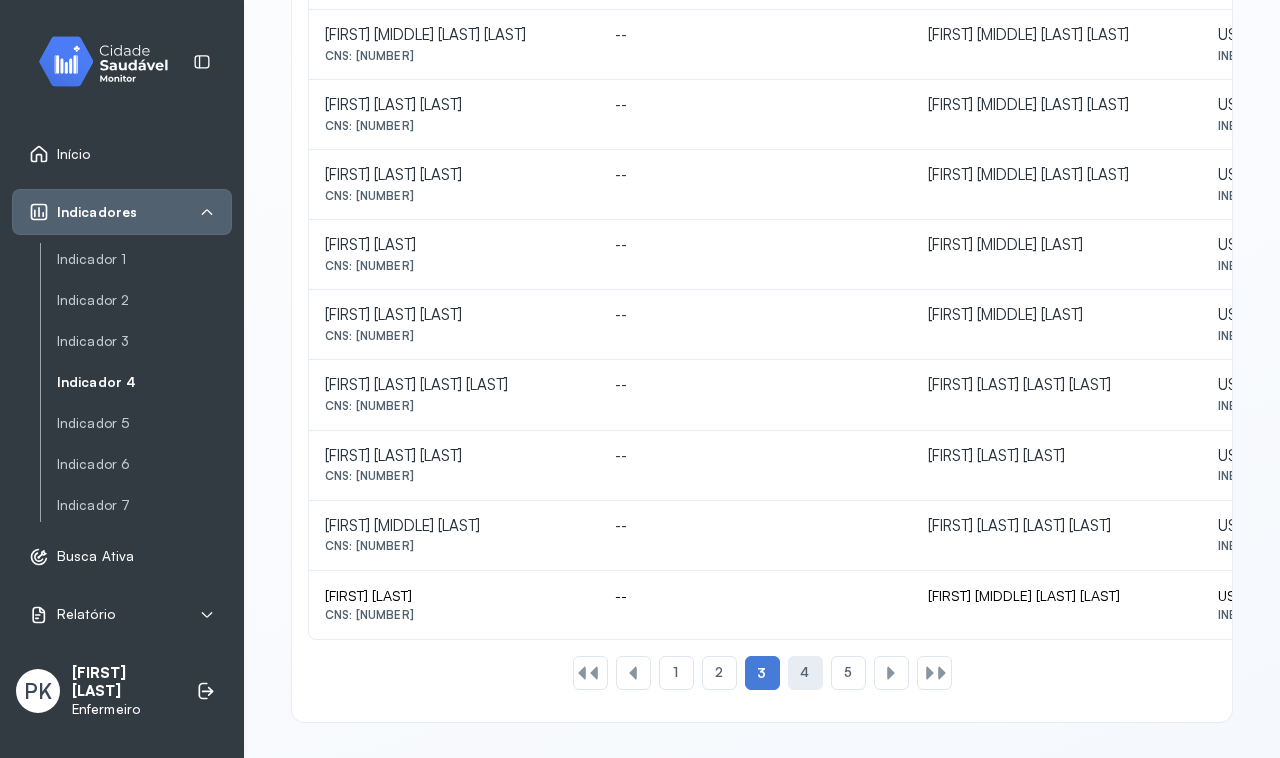 click on "4" 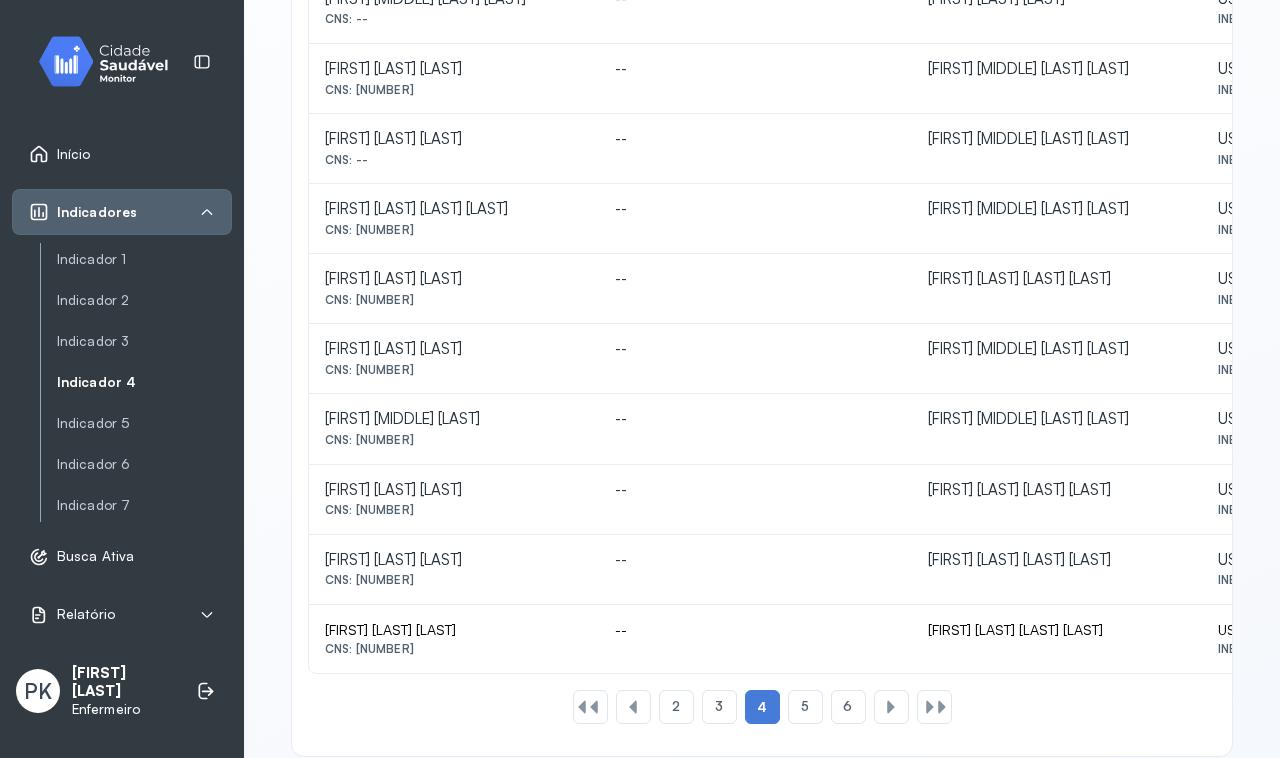 scroll, scrollTop: 867, scrollLeft: 0, axis: vertical 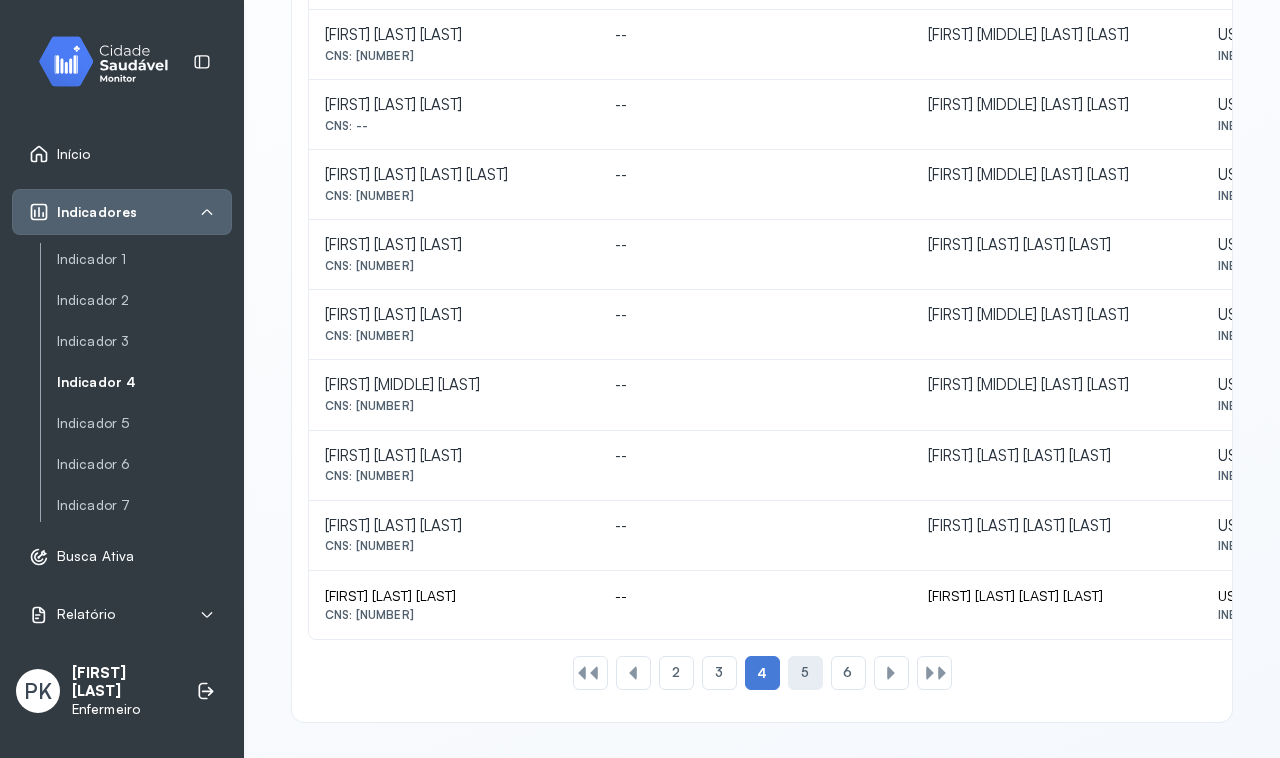 click on "5" 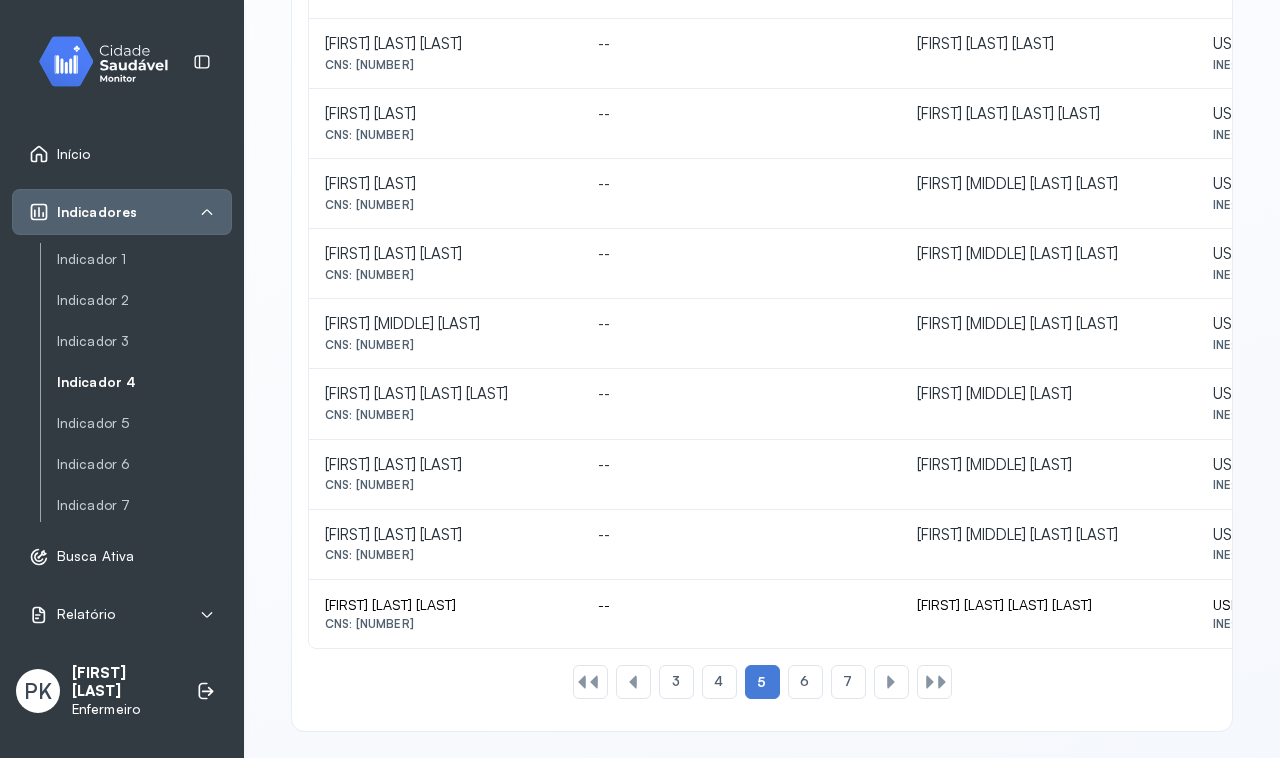 scroll, scrollTop: 867, scrollLeft: 0, axis: vertical 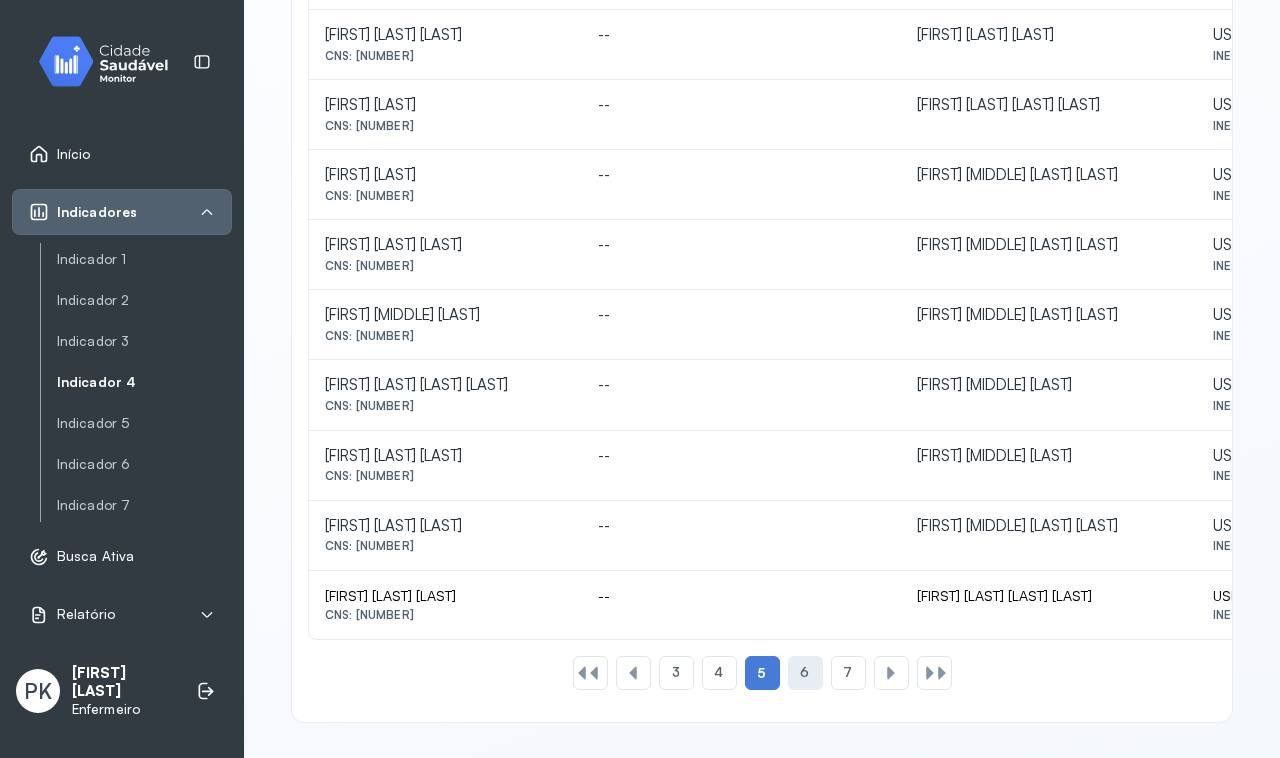click on "6" 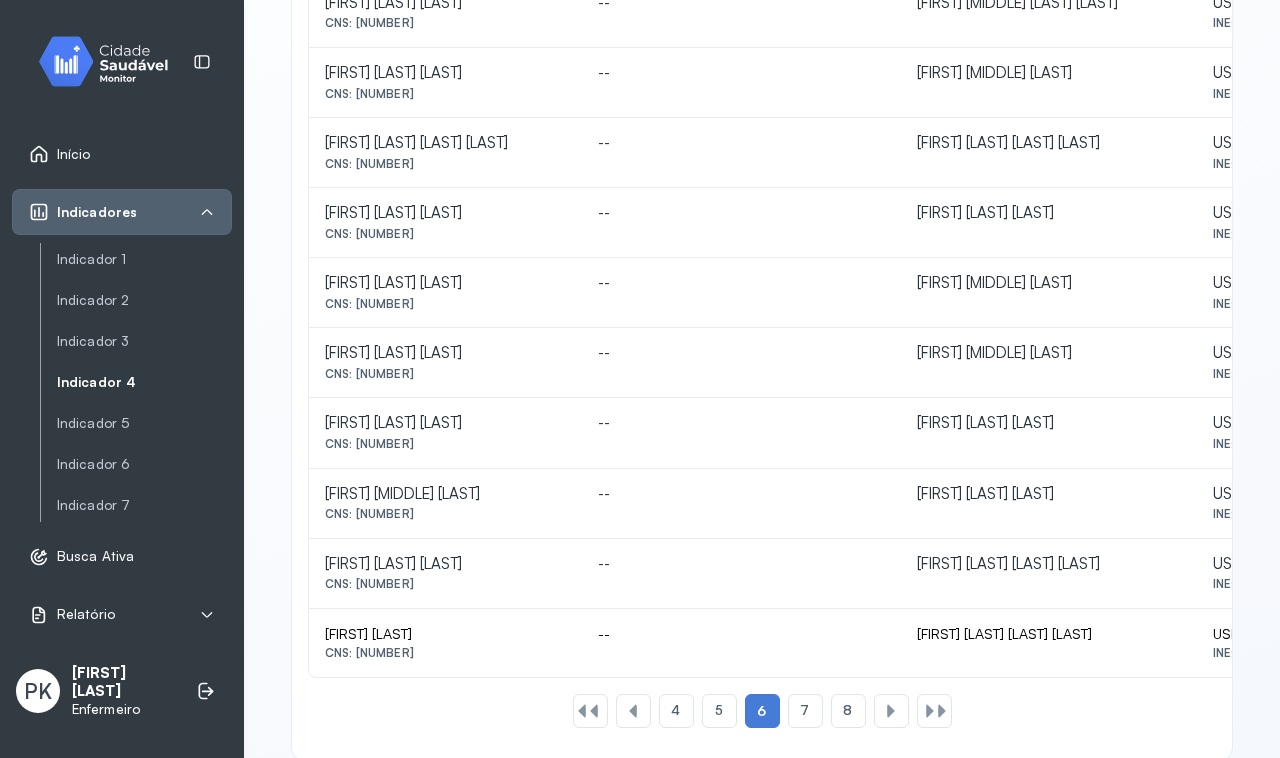 scroll, scrollTop: 867, scrollLeft: 0, axis: vertical 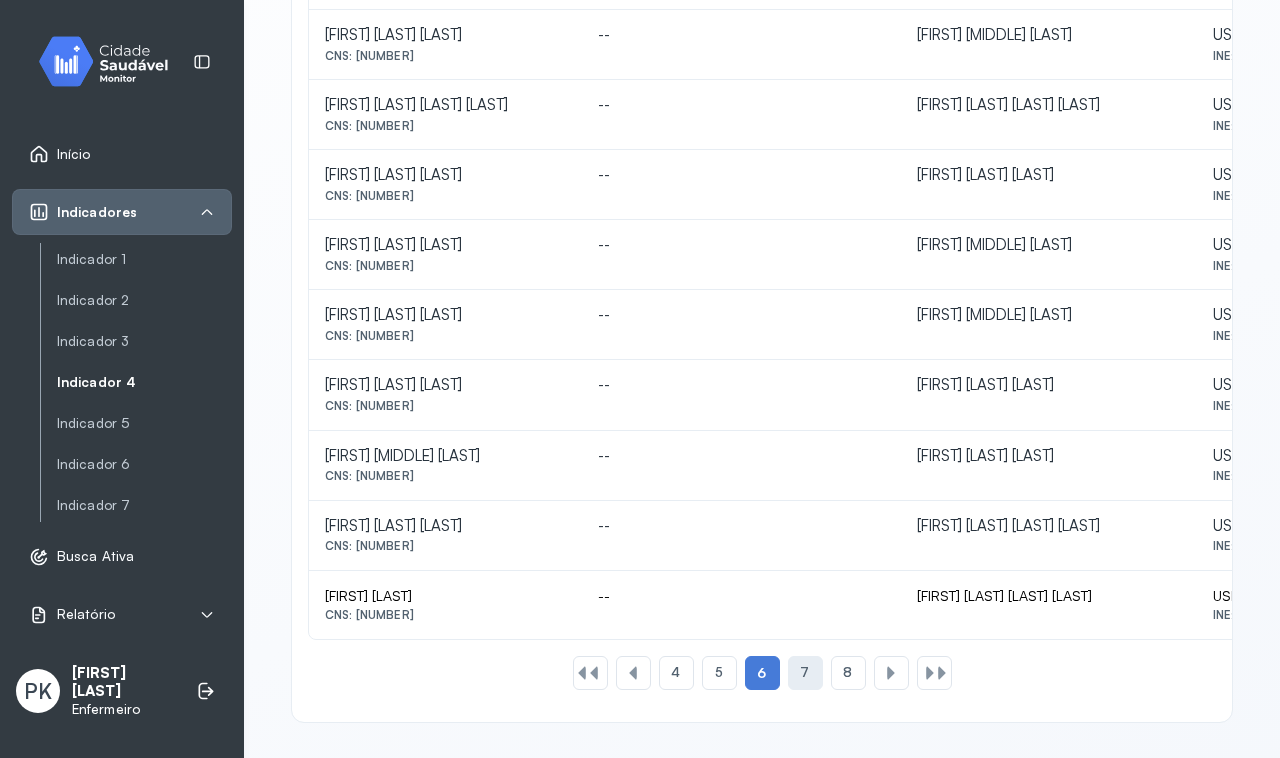 click on "7" at bounding box center (804, 672) 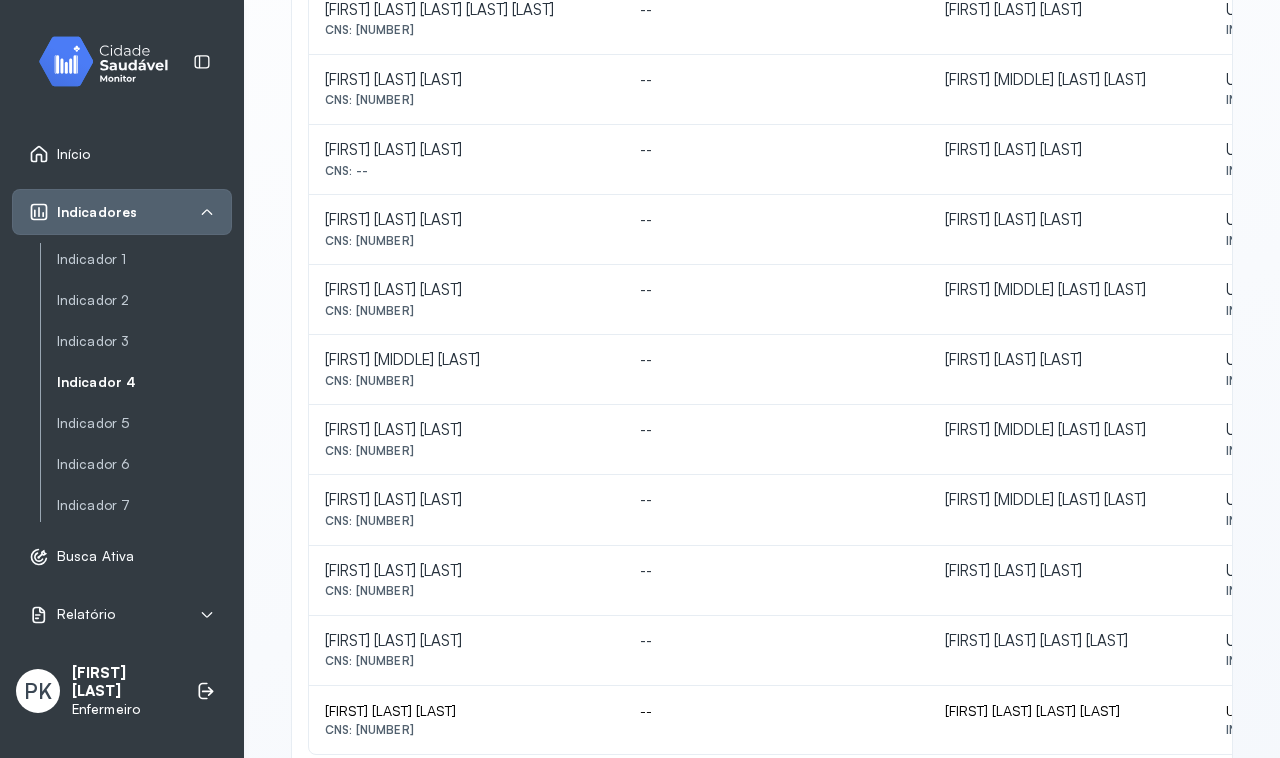 scroll, scrollTop: 867, scrollLeft: 0, axis: vertical 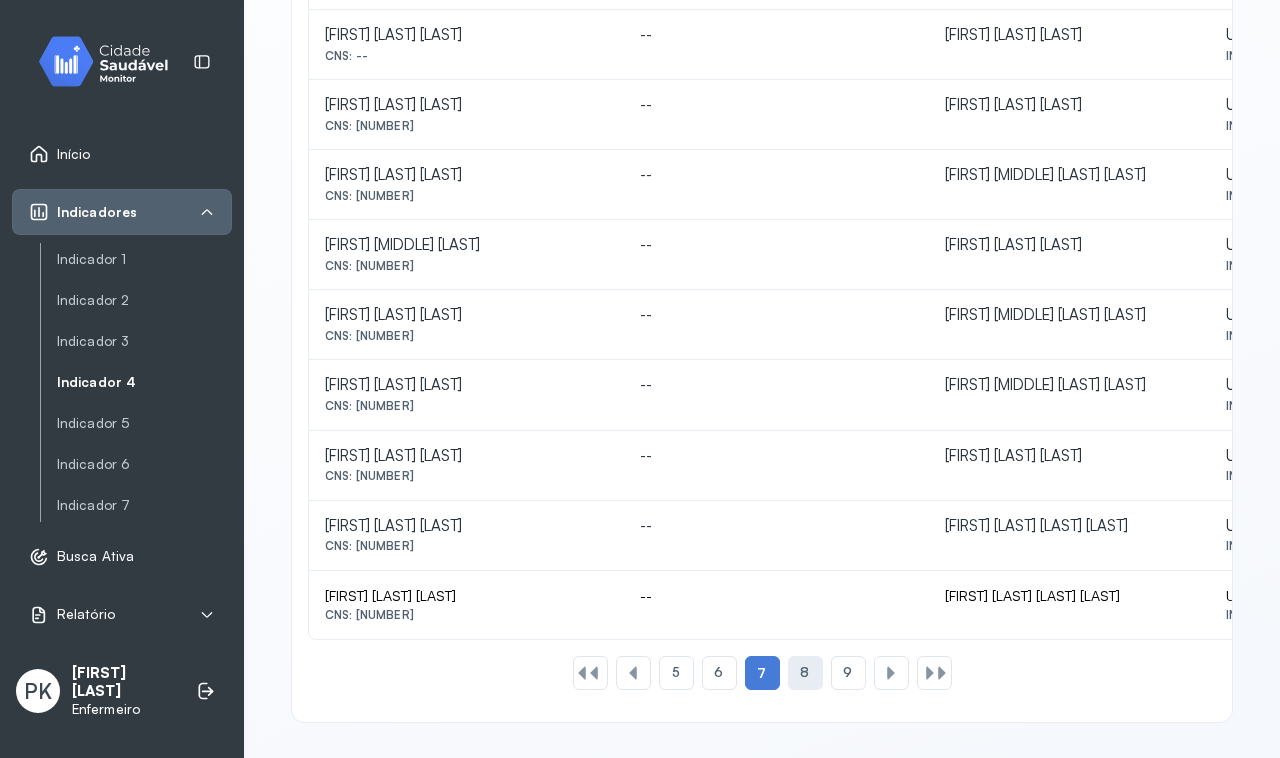 click on "8" 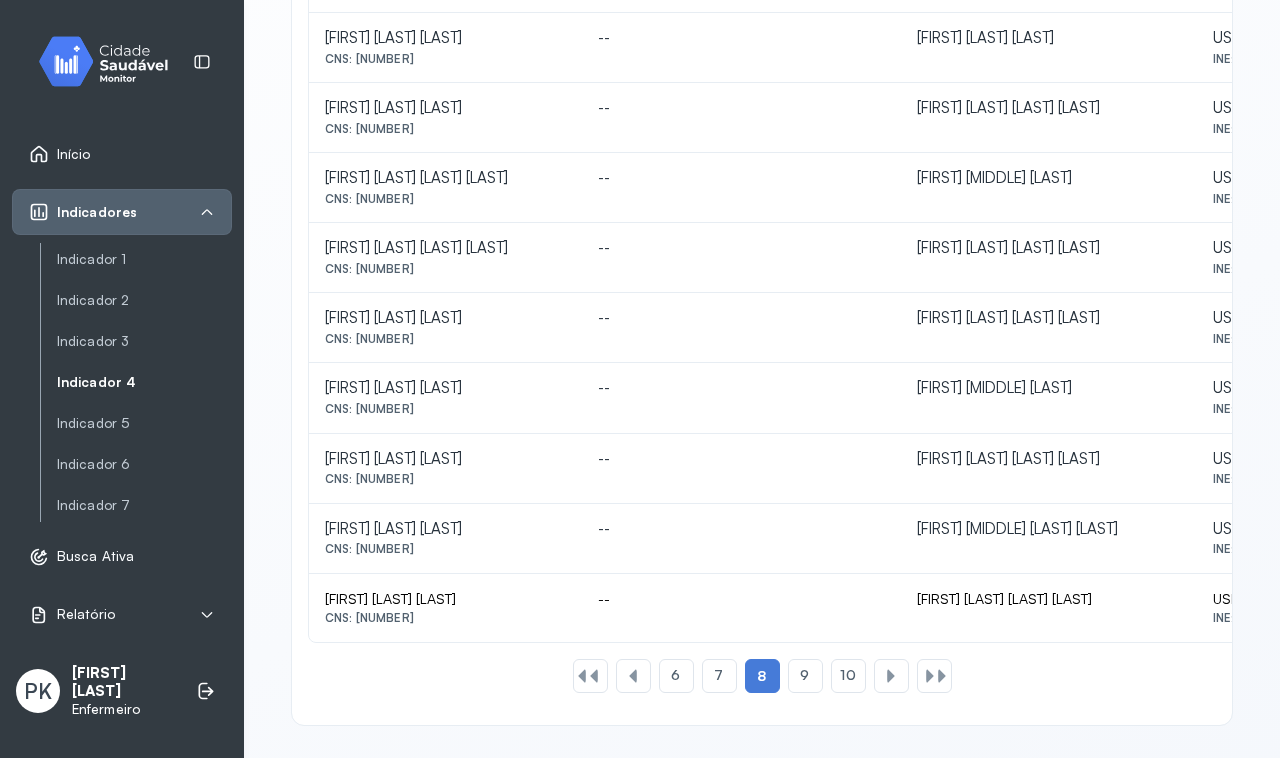scroll, scrollTop: 867, scrollLeft: 0, axis: vertical 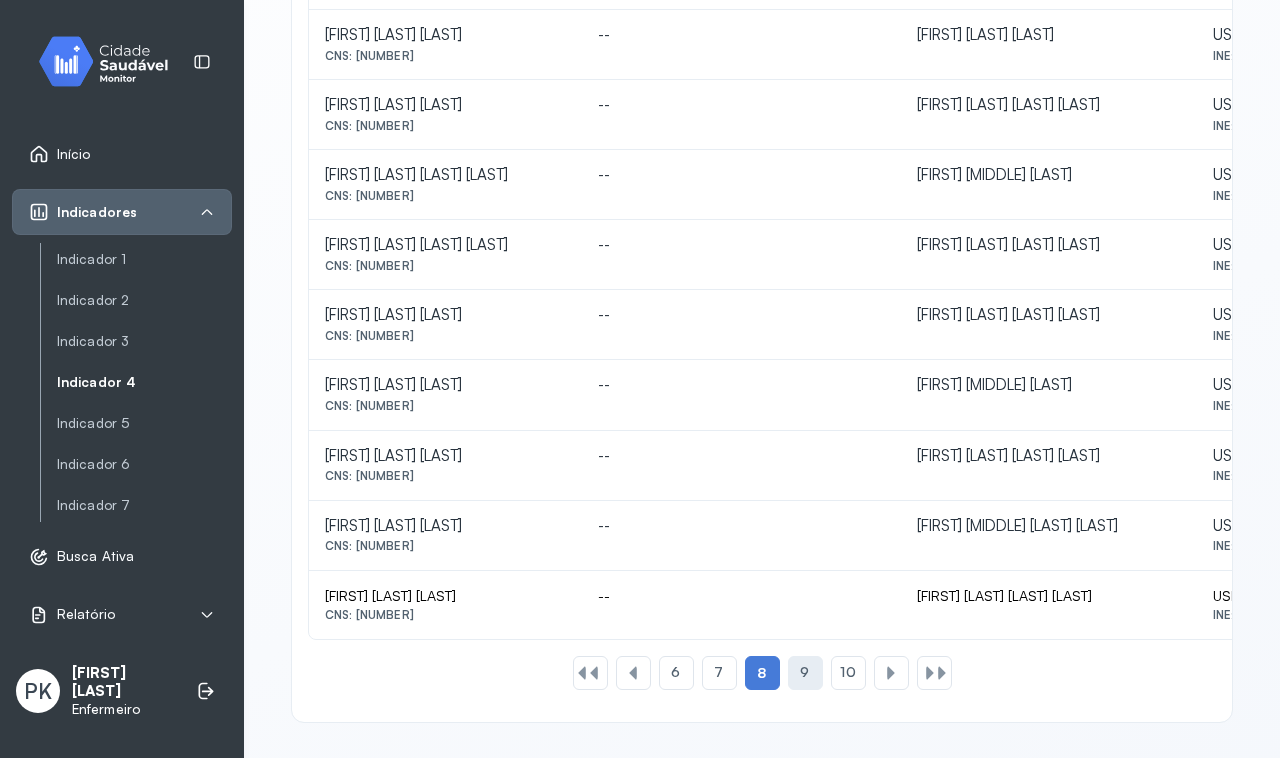 click on "9" at bounding box center [804, 672] 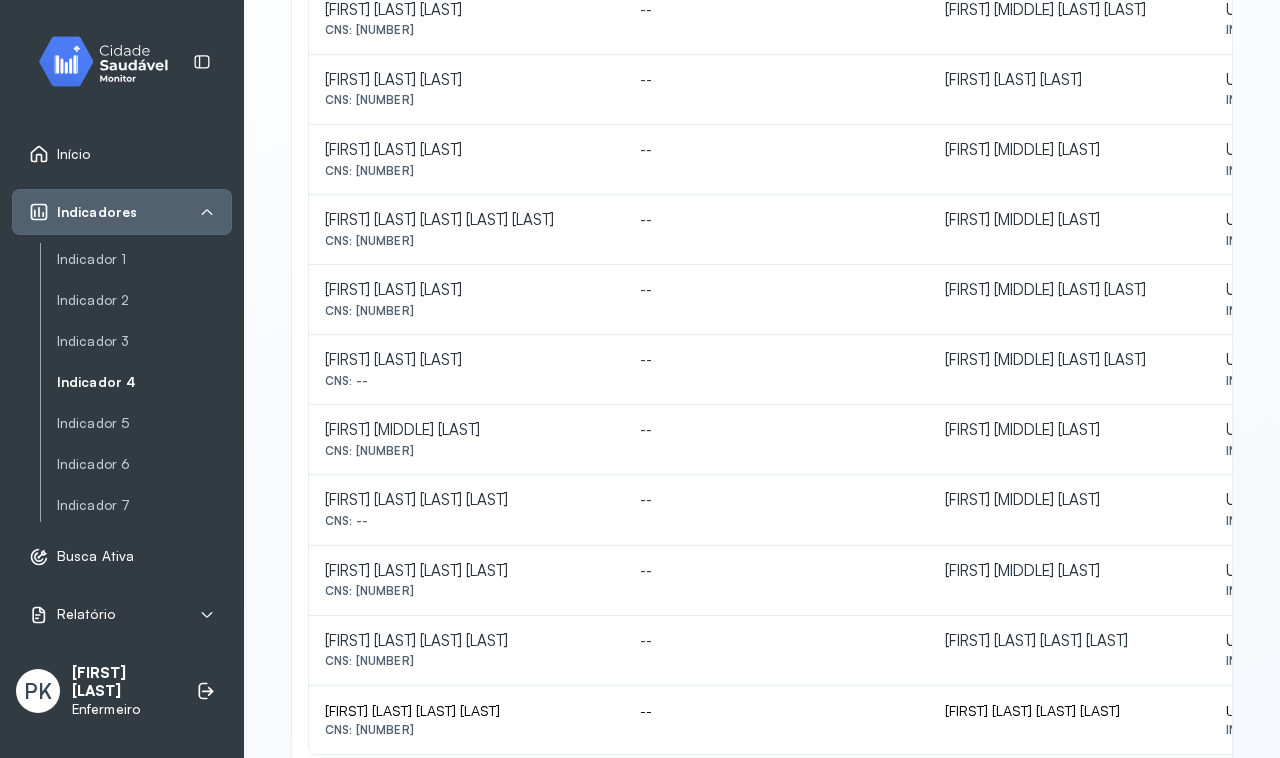 scroll, scrollTop: 867, scrollLeft: 0, axis: vertical 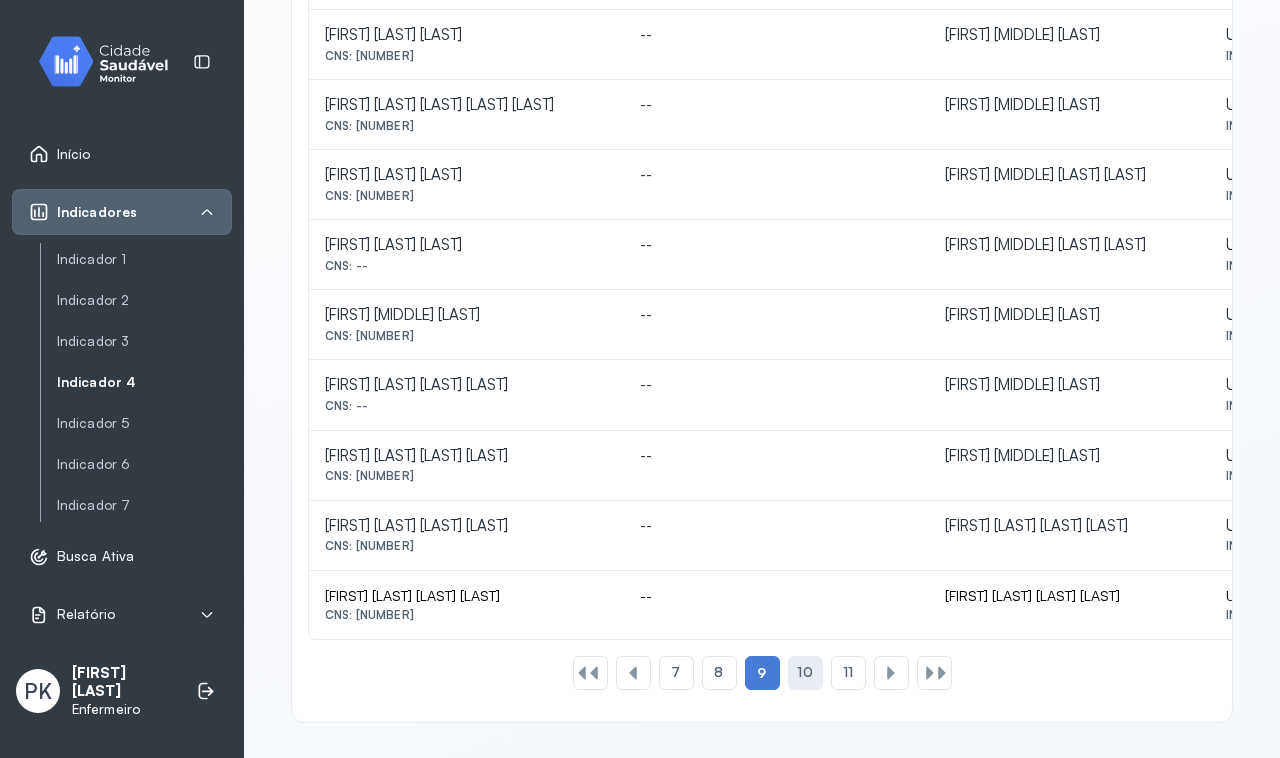 click on "10" at bounding box center [804, 672] 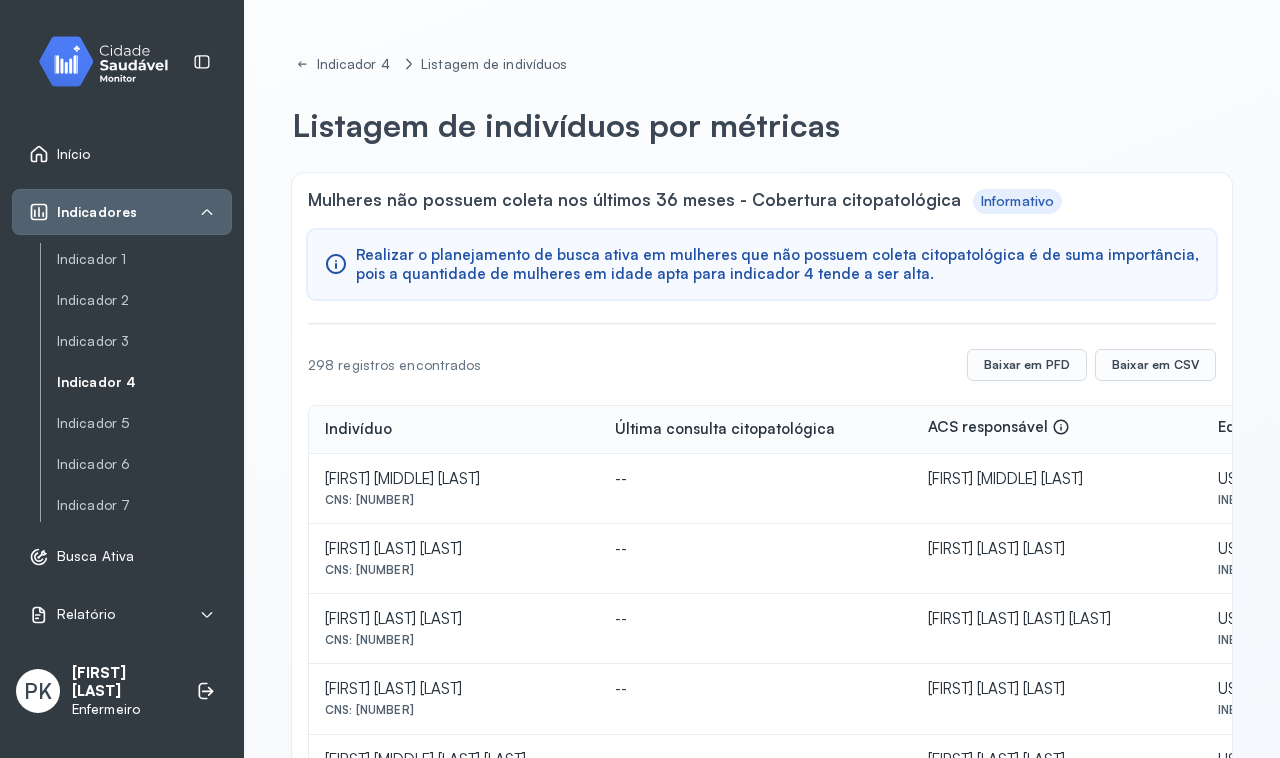drag, startPoint x: 355, startPoint y: 497, endPoint x: 488, endPoint y: 503, distance: 133.13527 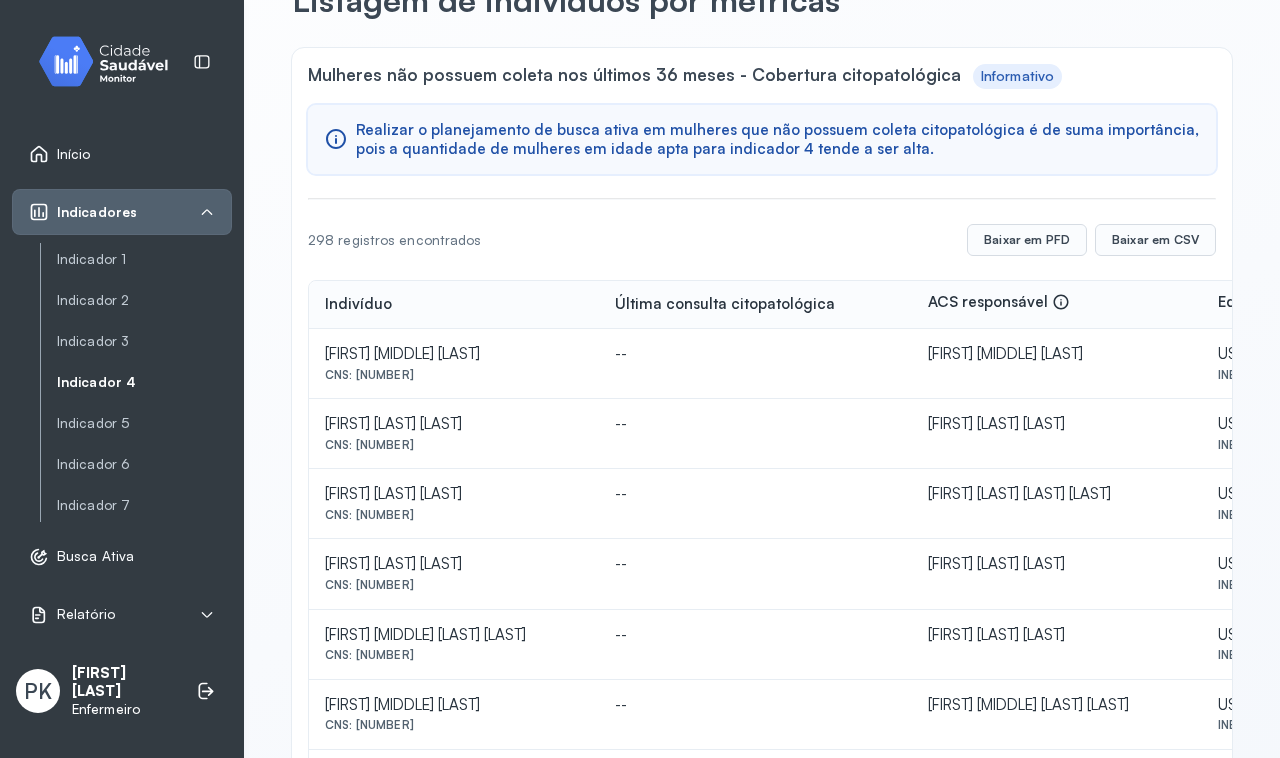 click on "[FIRST] [LAST] [LAST]  CNS: [NUMBER]" 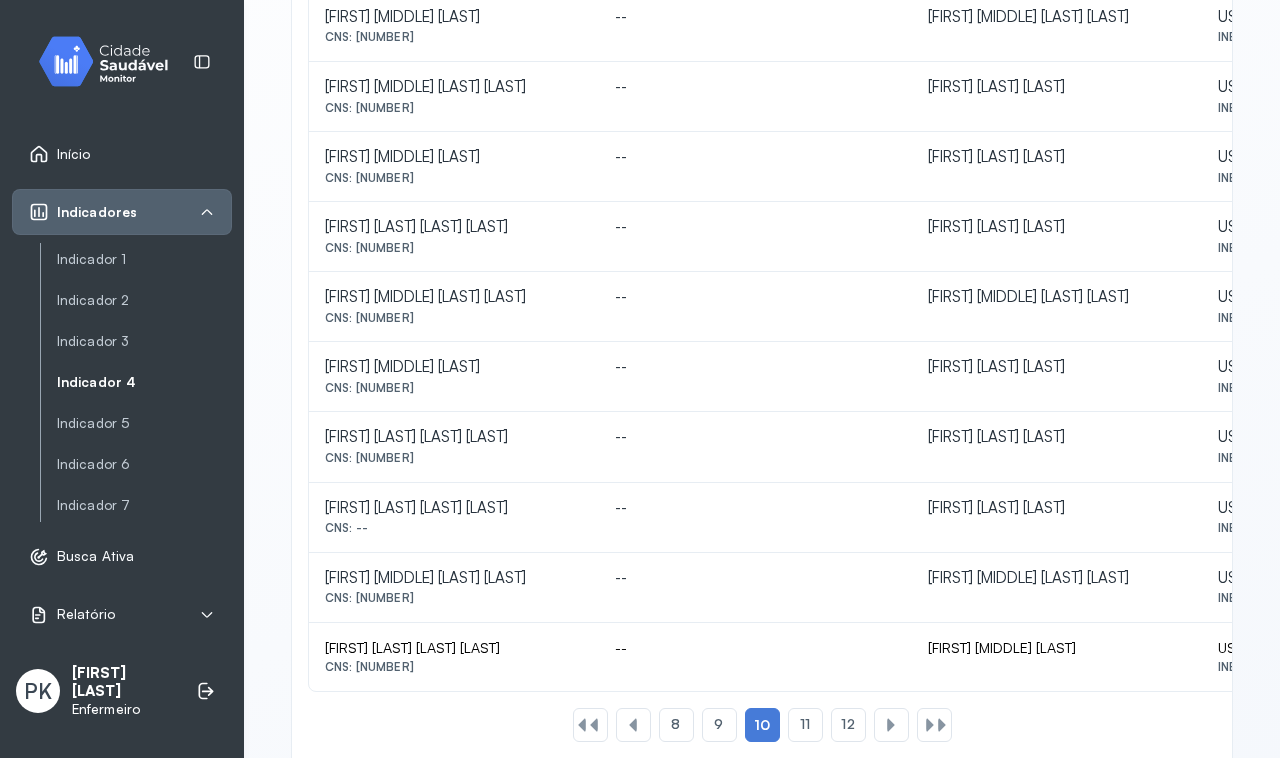 scroll, scrollTop: 867, scrollLeft: 0, axis: vertical 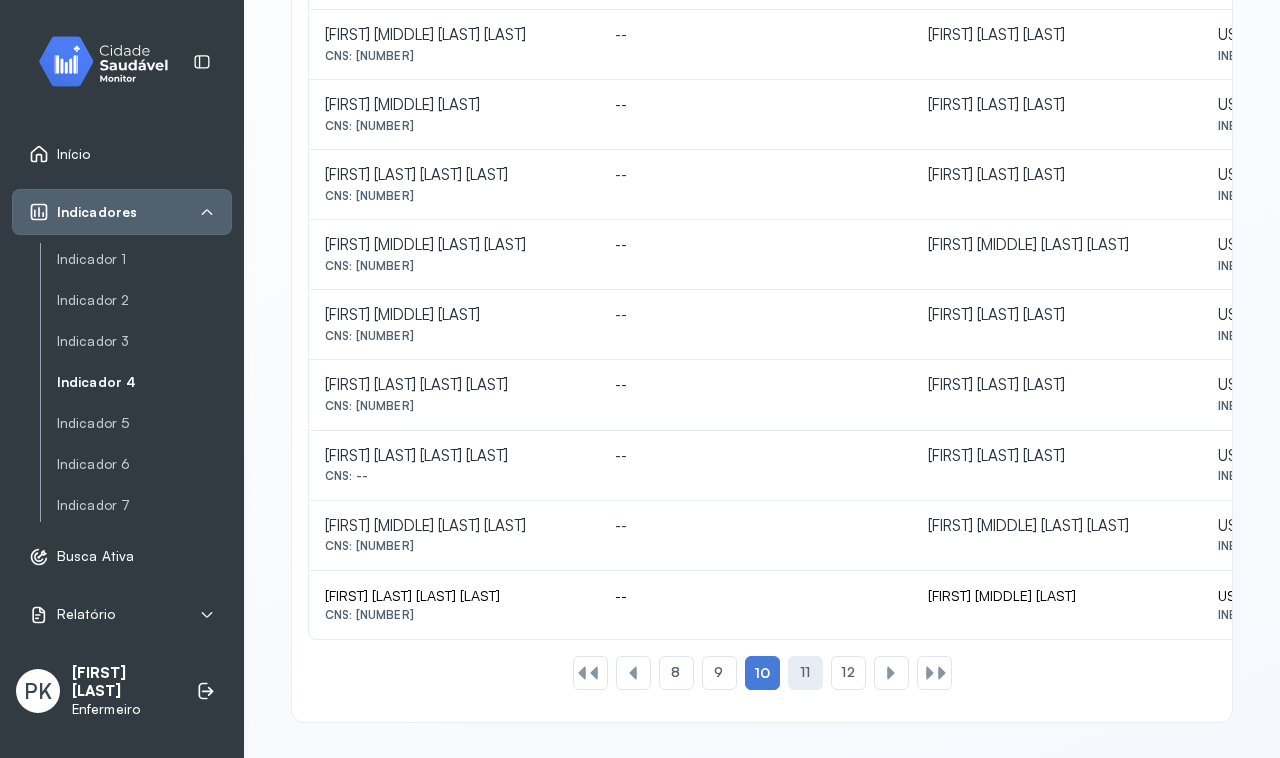 click on "11" 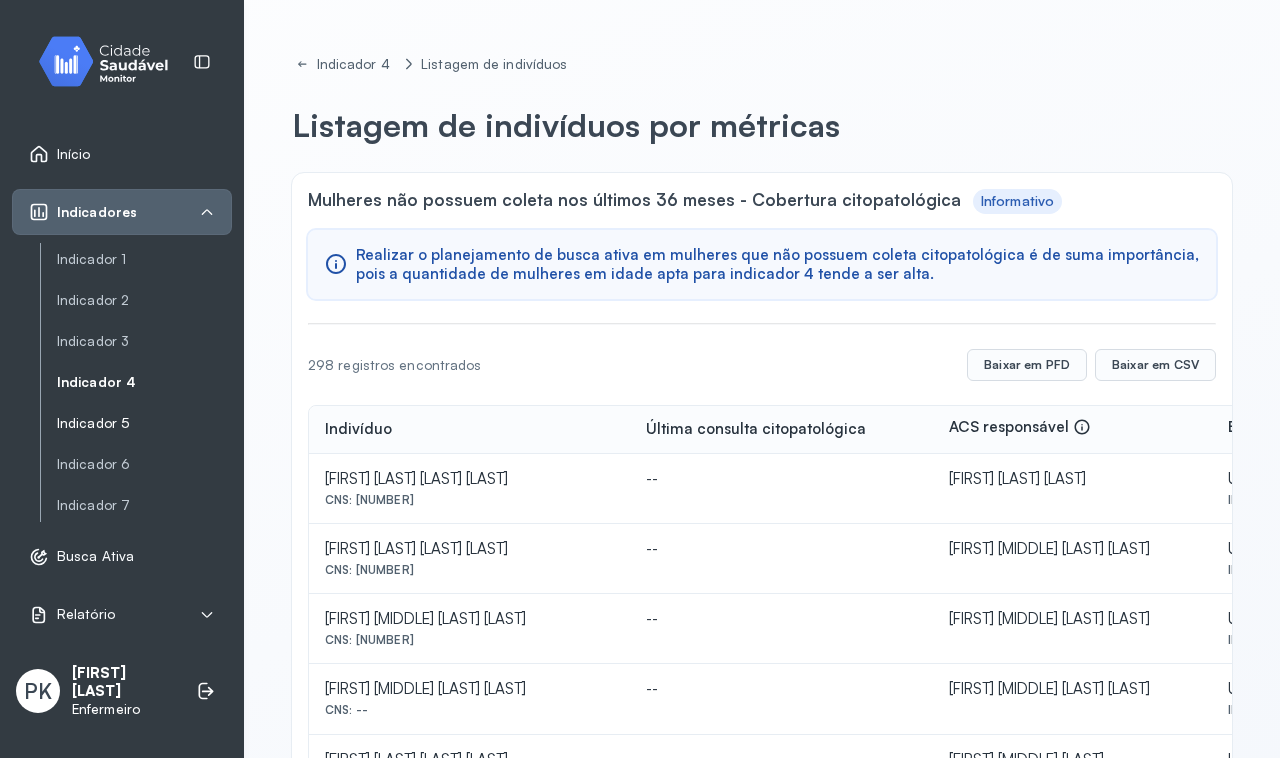 click on "Indicador 5" 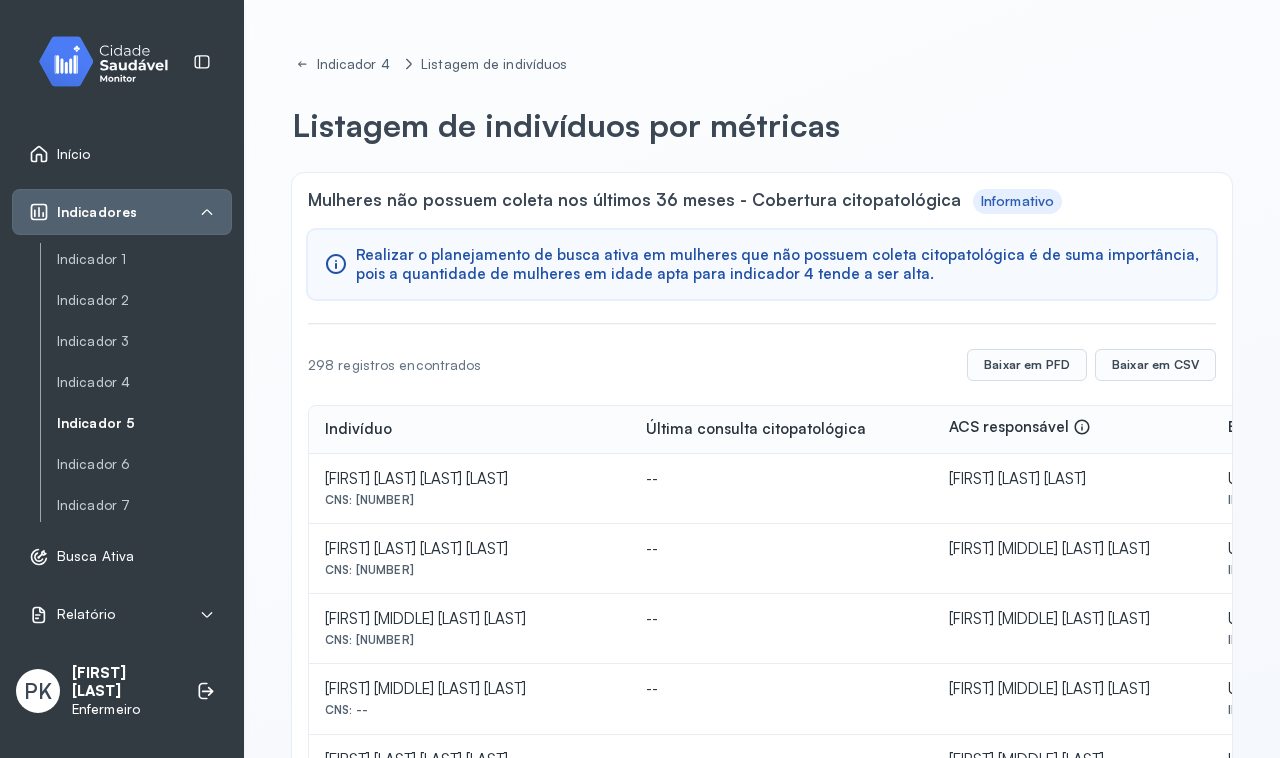 click on "Indicador 5" at bounding box center (144, 423) 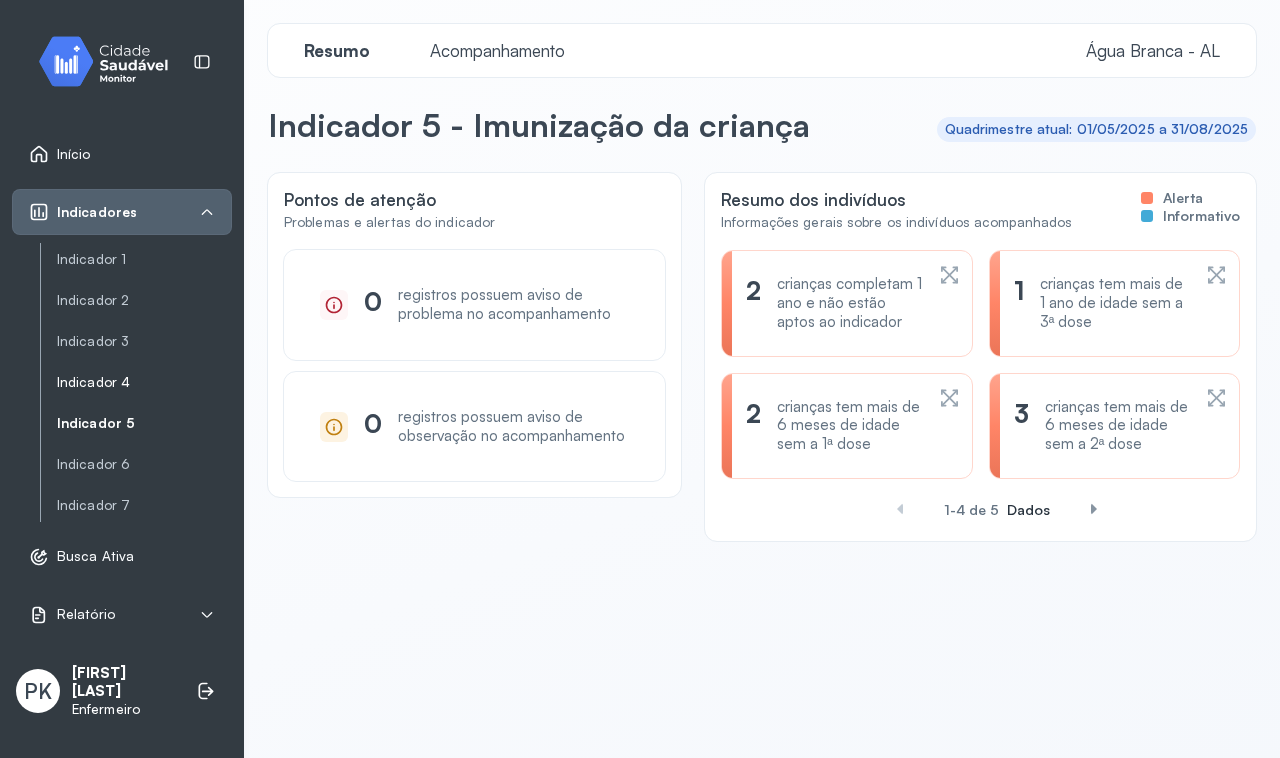 click on "Indicador 4" at bounding box center [144, 382] 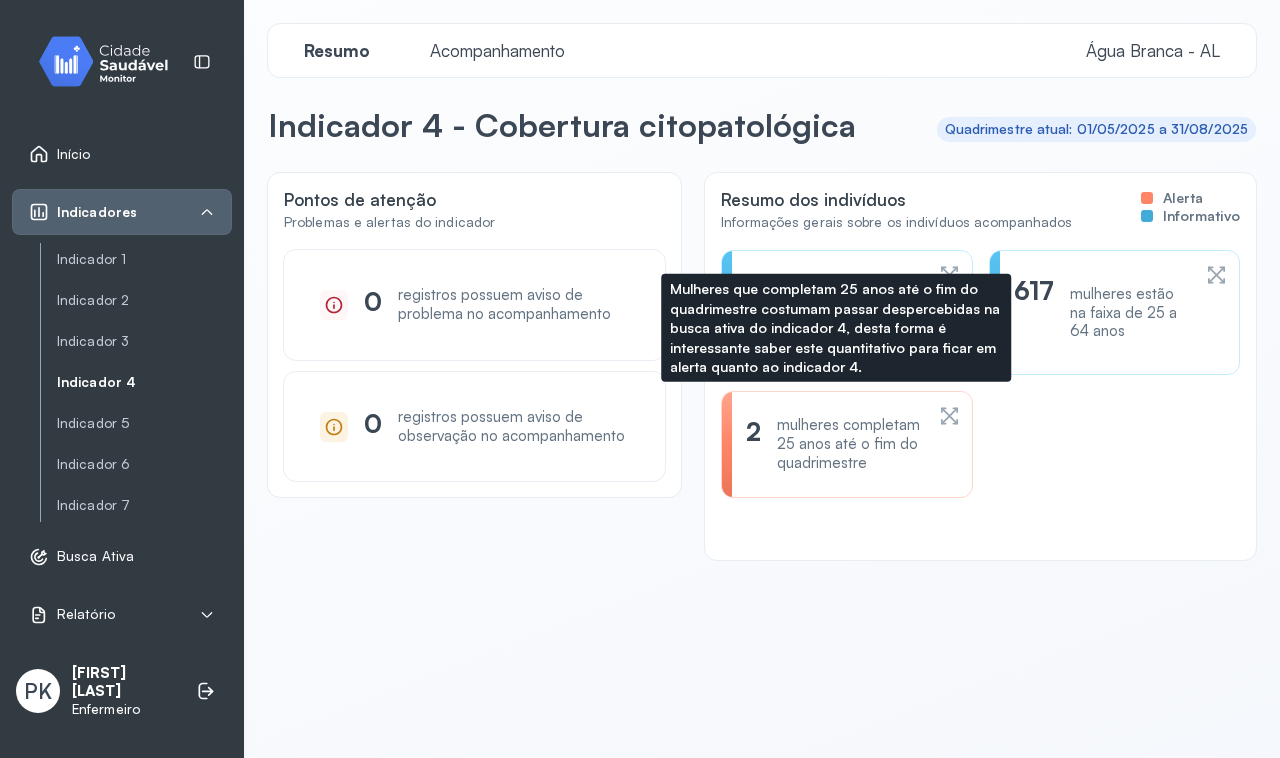 click on "mulheres completam 25 anos até o fim do quadrimestre" at bounding box center (849, 444) 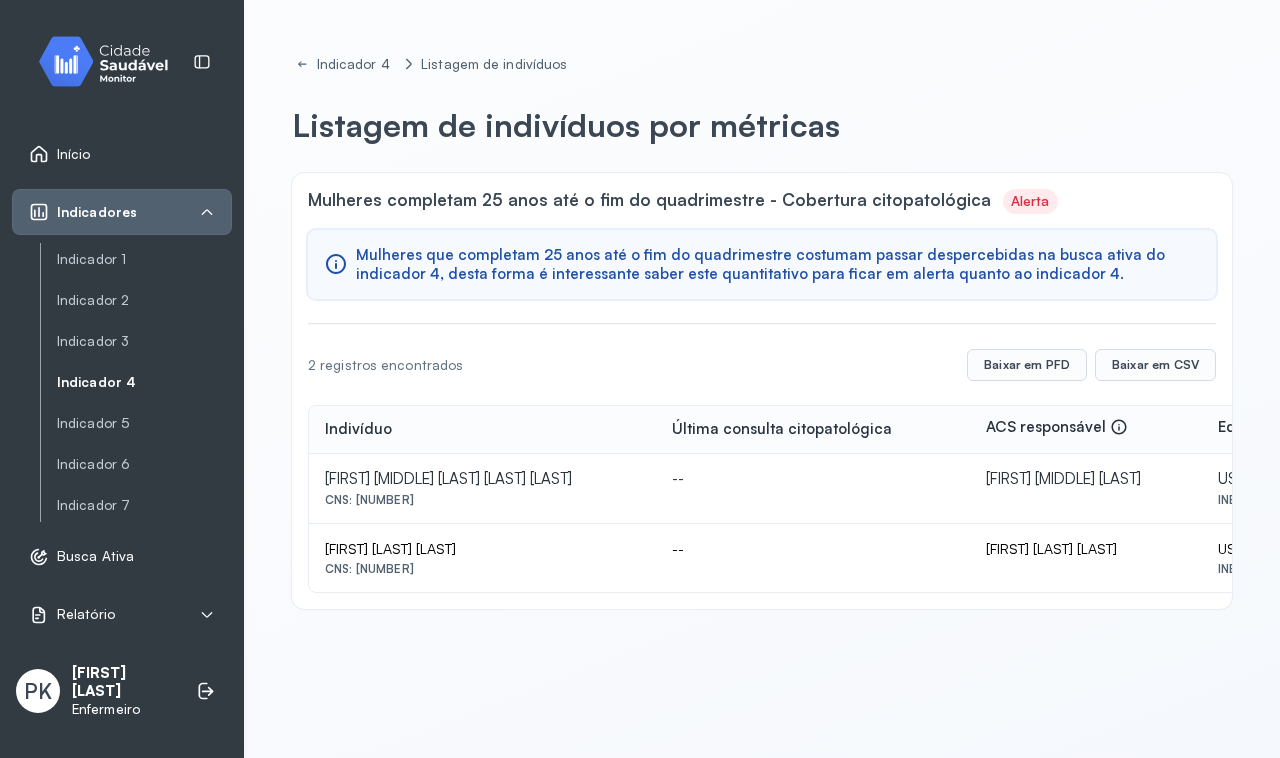drag, startPoint x: 355, startPoint y: 501, endPoint x: 475, endPoint y: 501, distance: 120 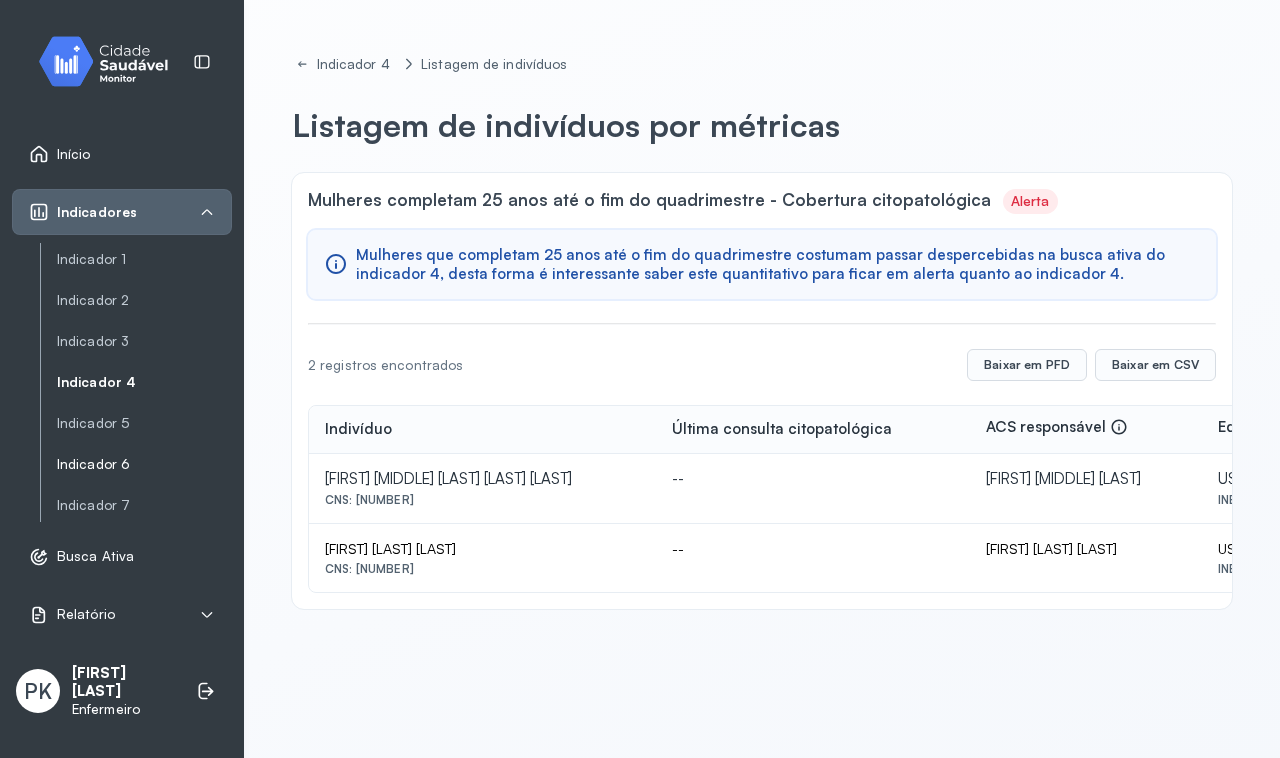 click on "Indicador 6" at bounding box center [144, 464] 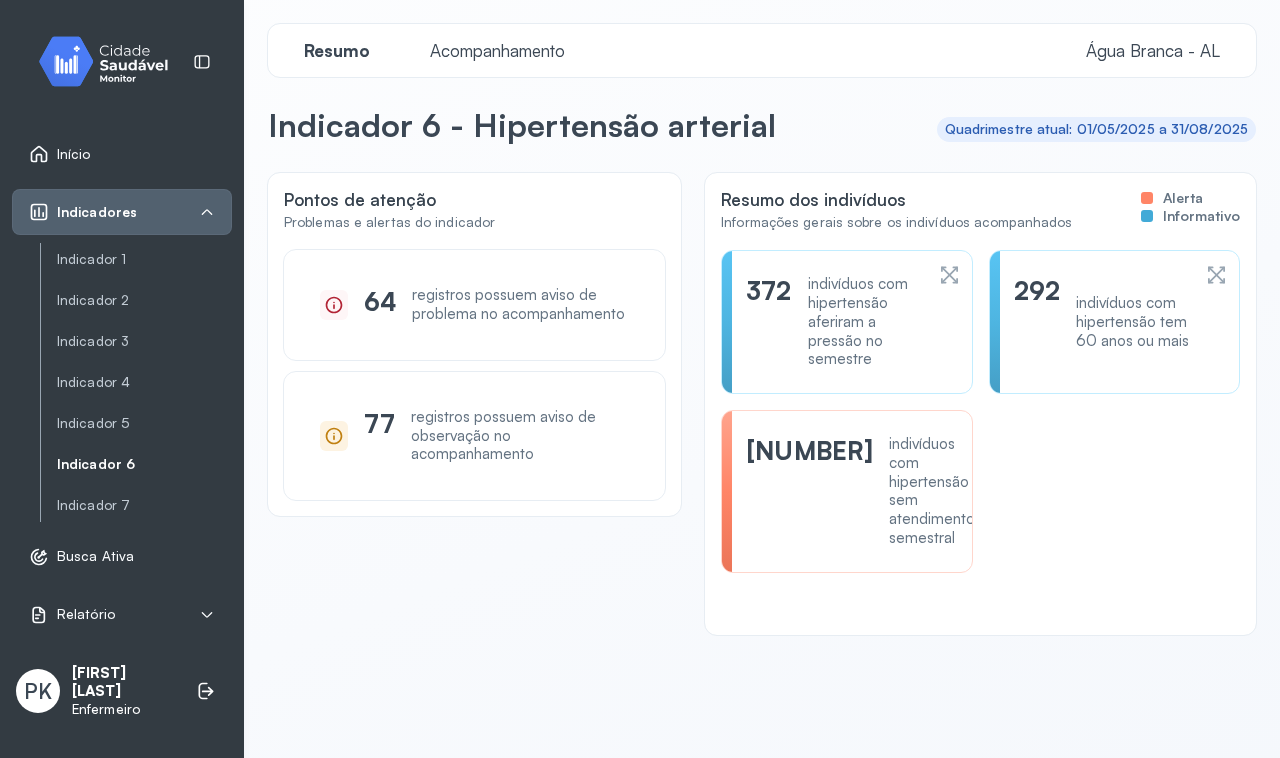 click on "indivíduos com hipertensão sem atendimento semestral" at bounding box center (932, 491) 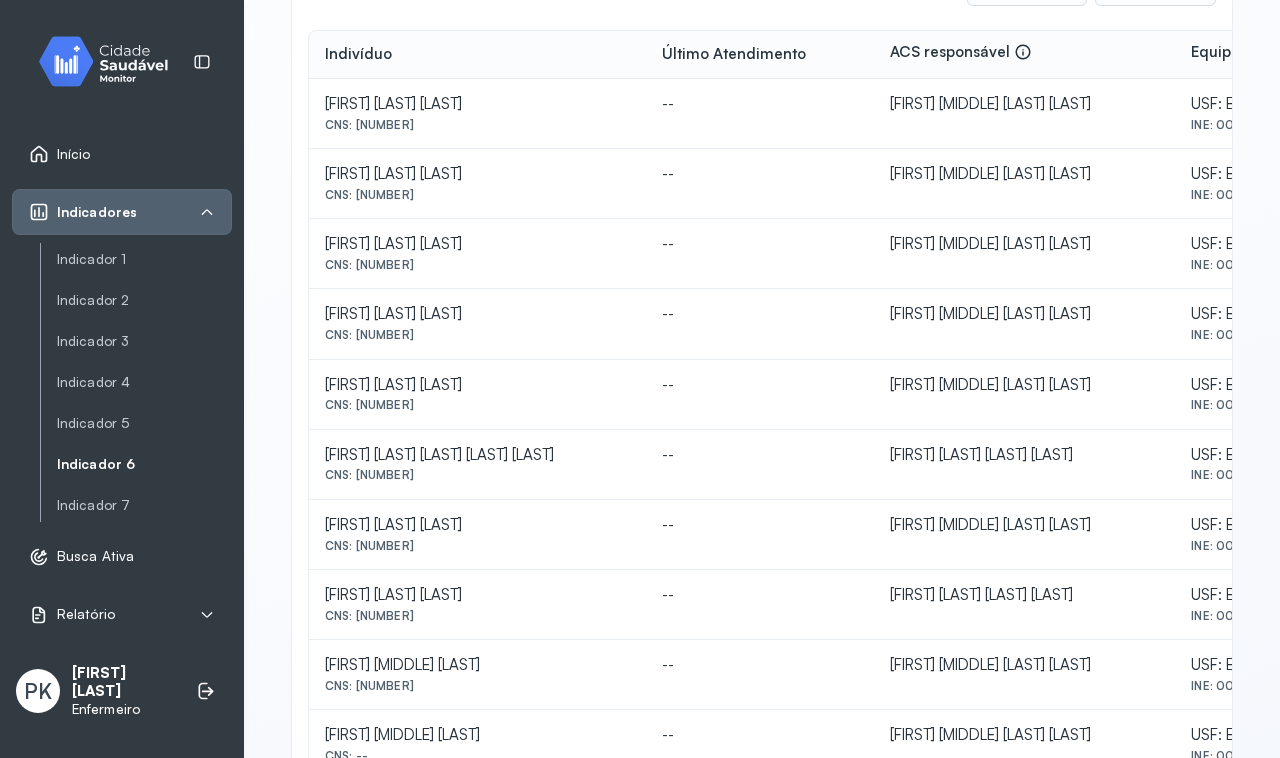 scroll, scrollTop: 500, scrollLeft: 0, axis: vertical 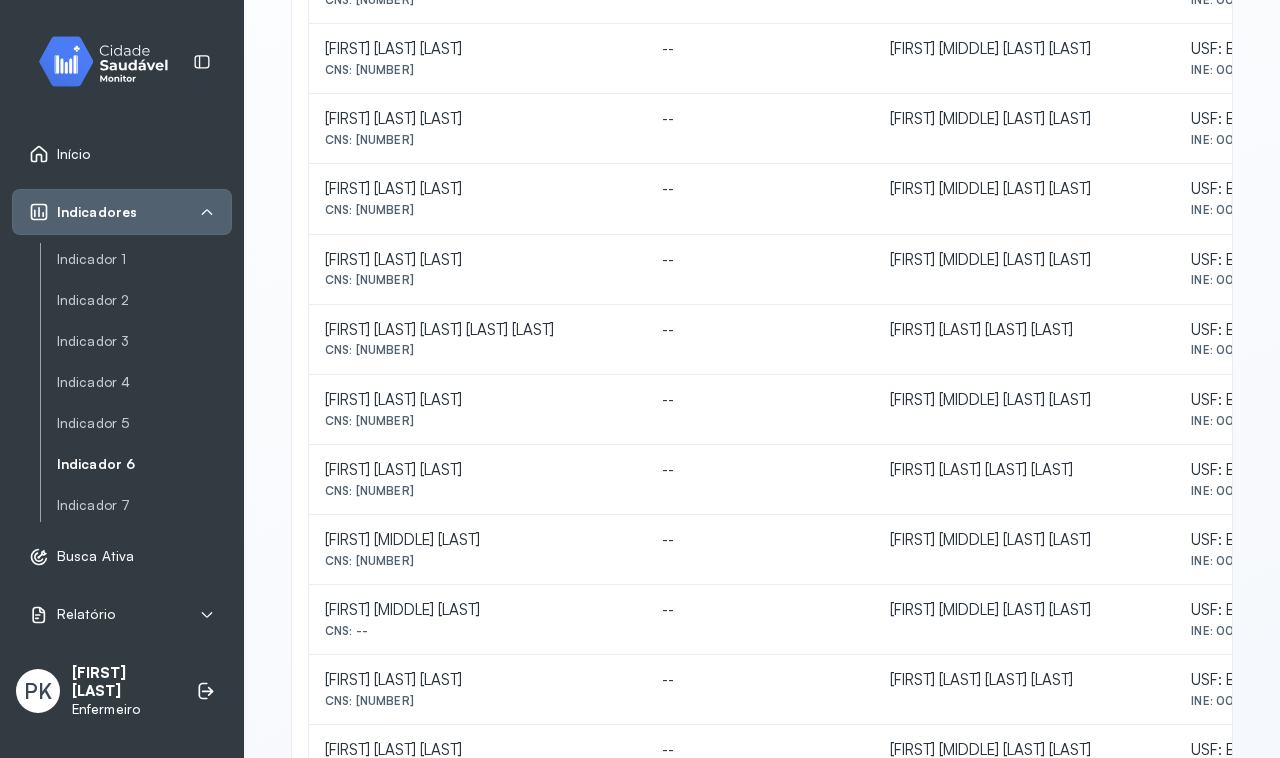 drag, startPoint x: 361, startPoint y: 348, endPoint x: 456, endPoint y: 353, distance: 95.131485 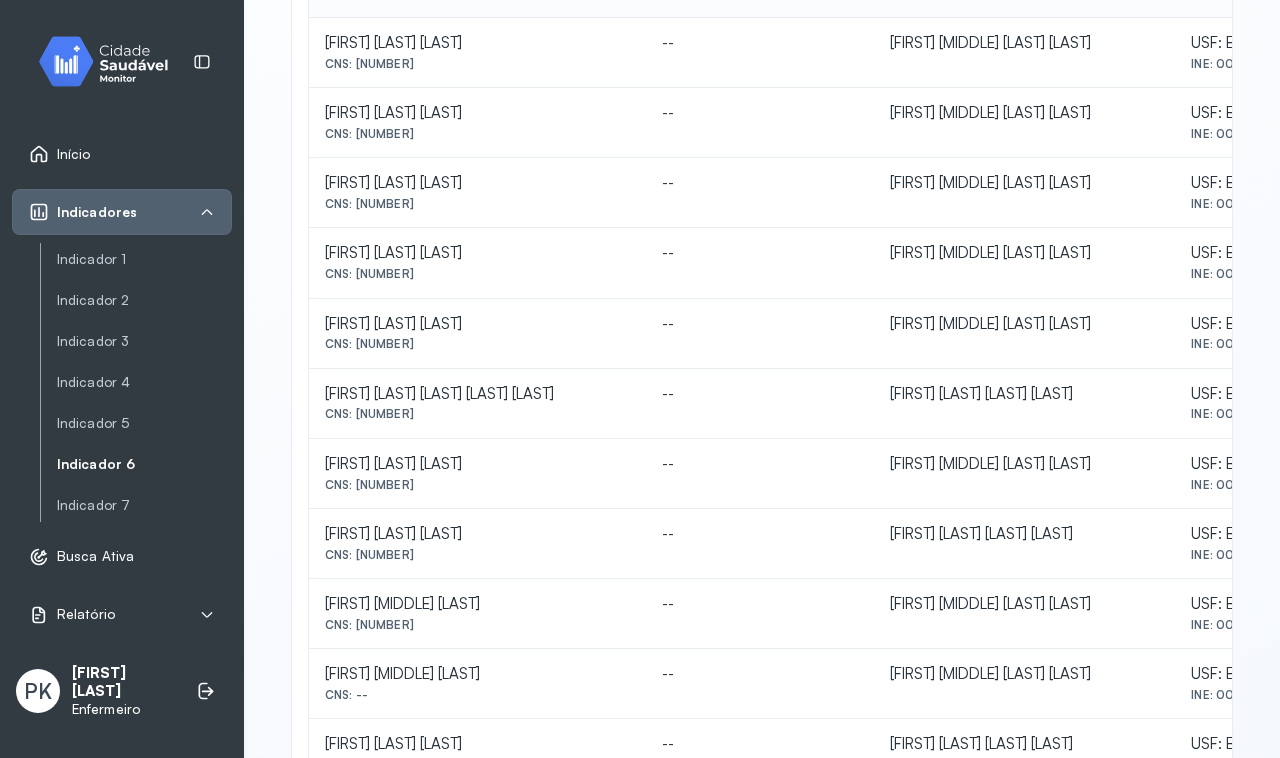 scroll, scrollTop: 375, scrollLeft: 0, axis: vertical 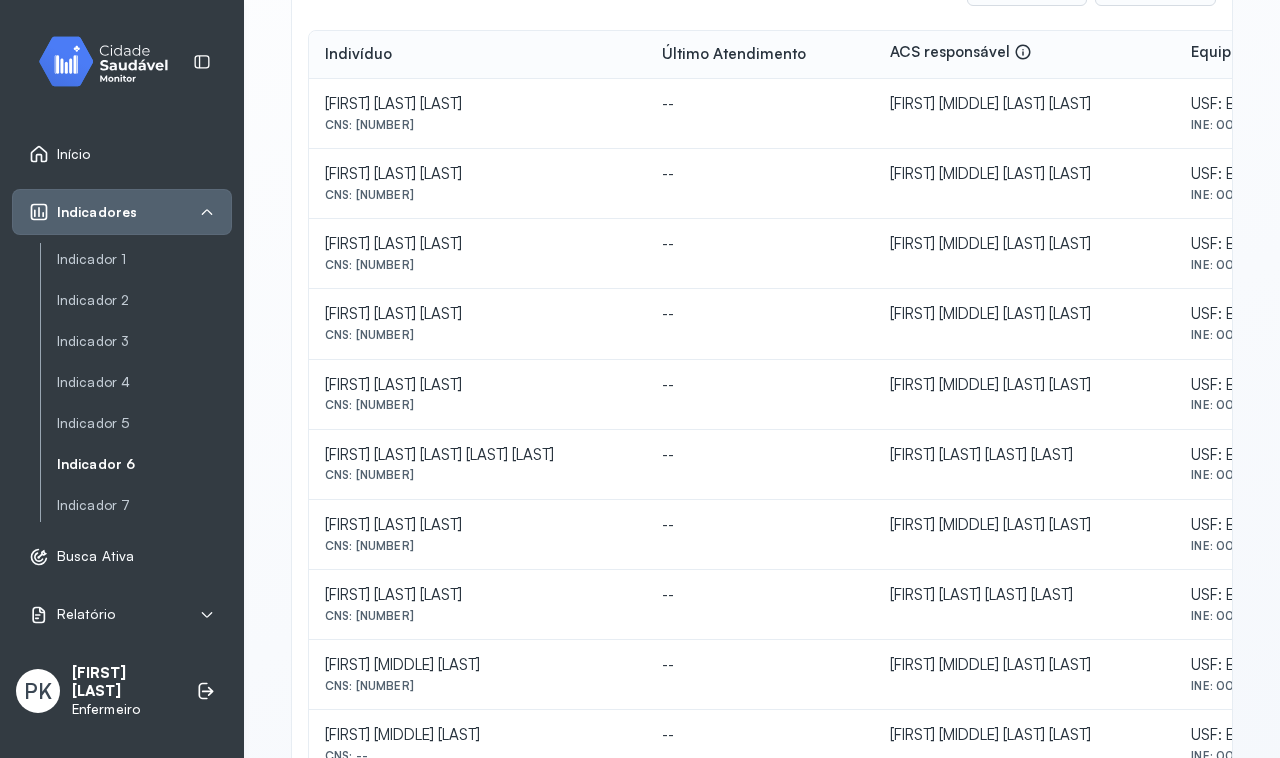 drag, startPoint x: 321, startPoint y: 460, endPoint x: 642, endPoint y: 467, distance: 321.07632 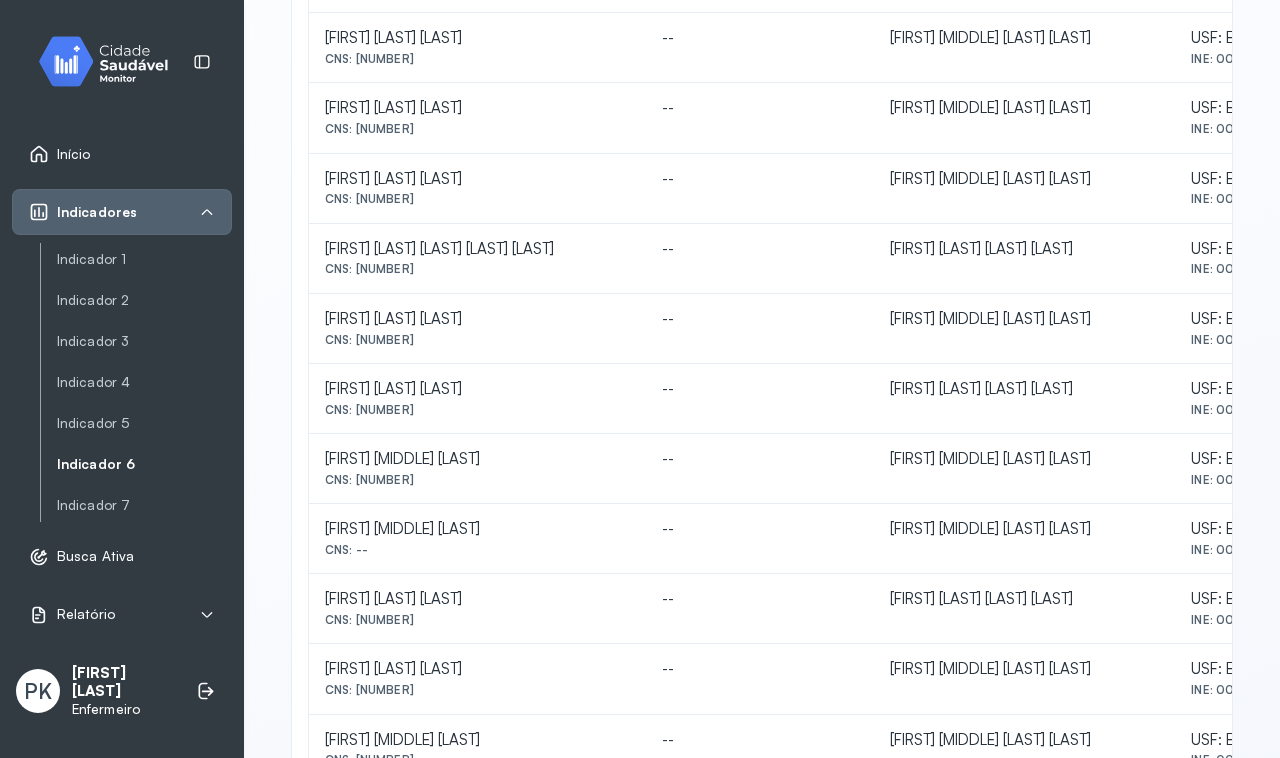 scroll, scrollTop: 625, scrollLeft: 0, axis: vertical 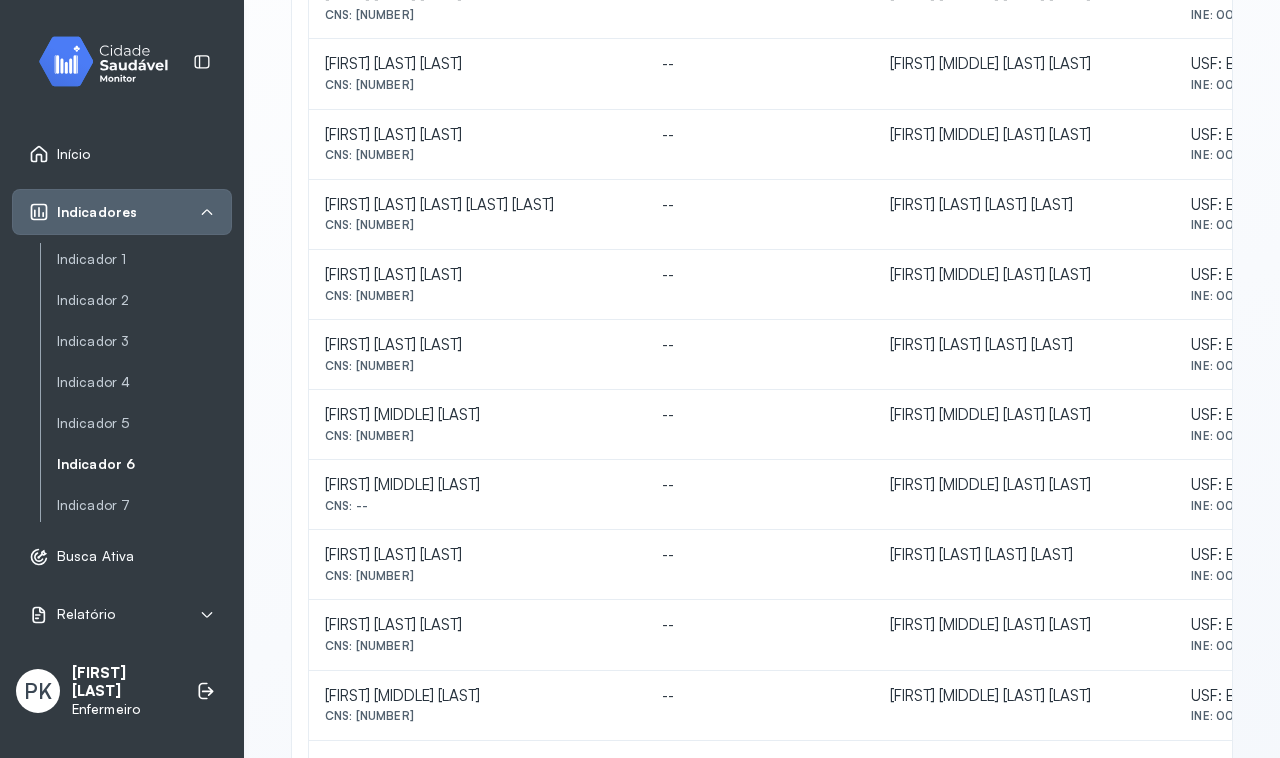 drag, startPoint x: 321, startPoint y: 347, endPoint x: 502, endPoint y: 373, distance: 182.85786 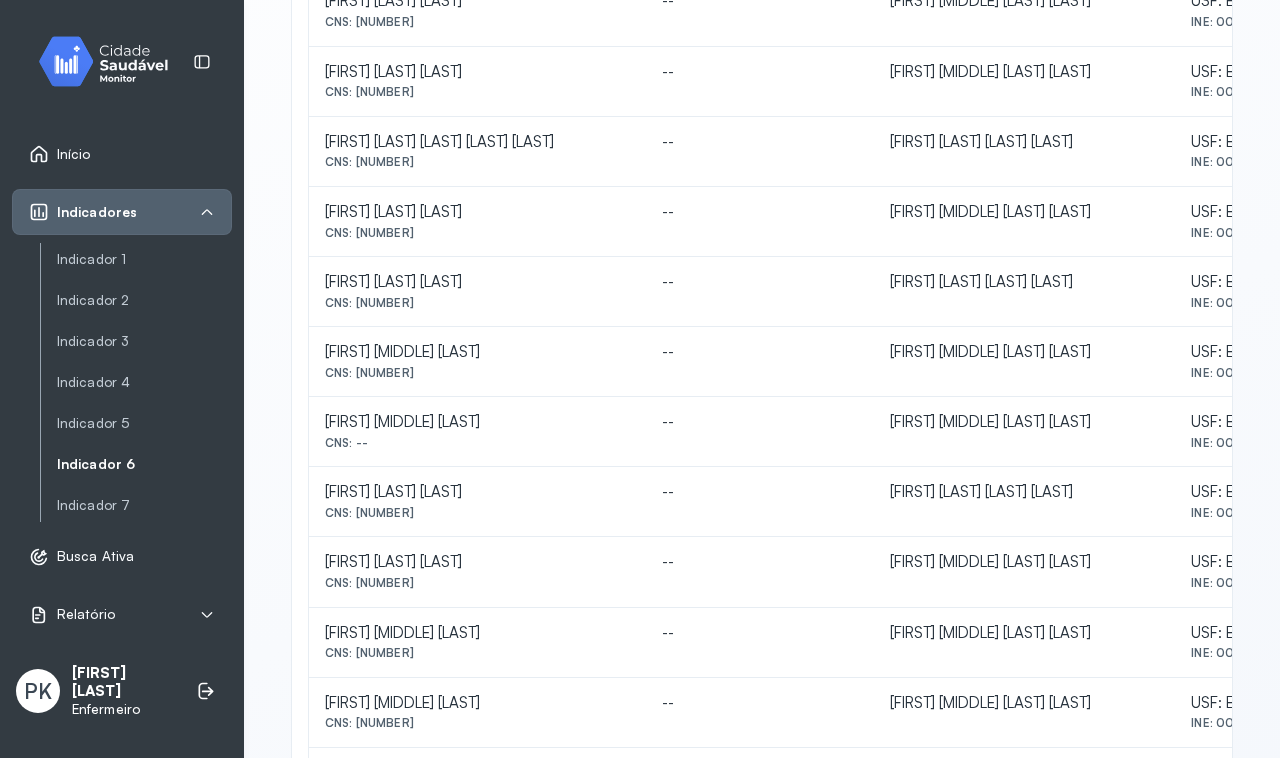 scroll, scrollTop: 750, scrollLeft: 0, axis: vertical 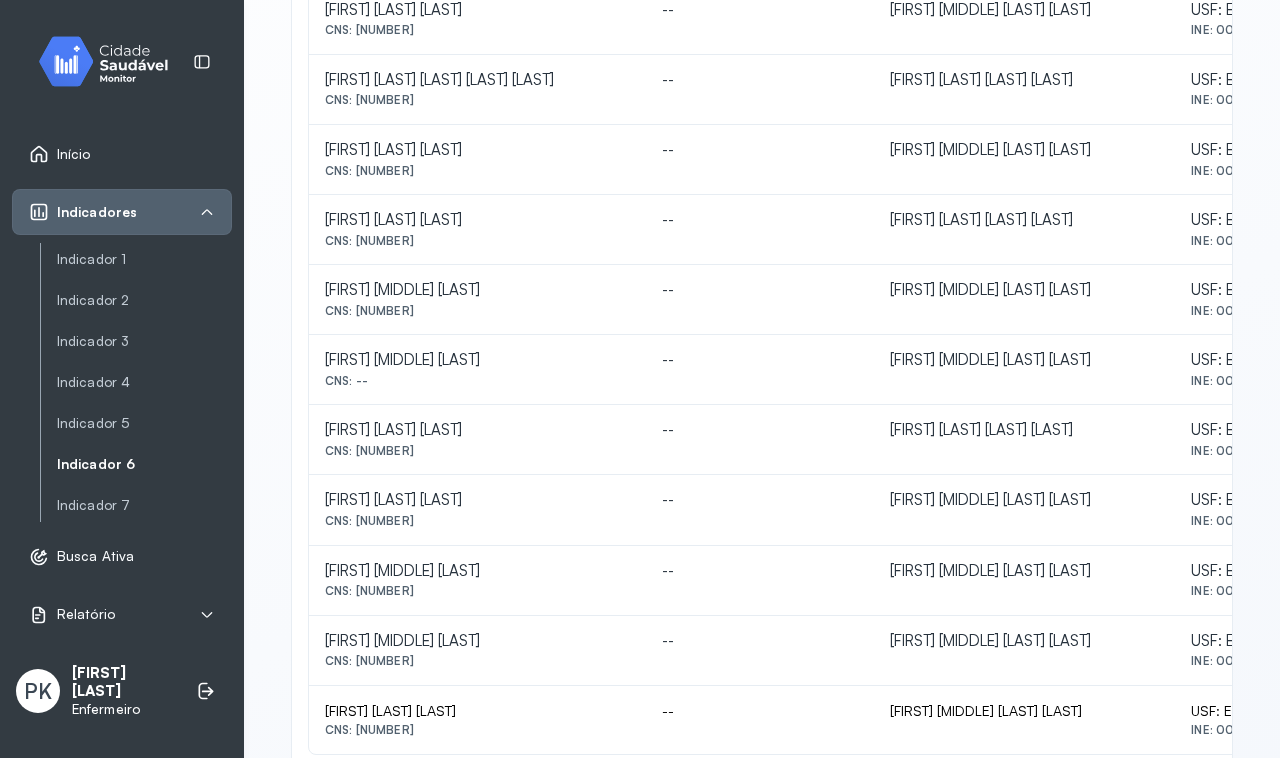 drag, startPoint x: 322, startPoint y: 432, endPoint x: 496, endPoint y: 470, distance: 178.10109 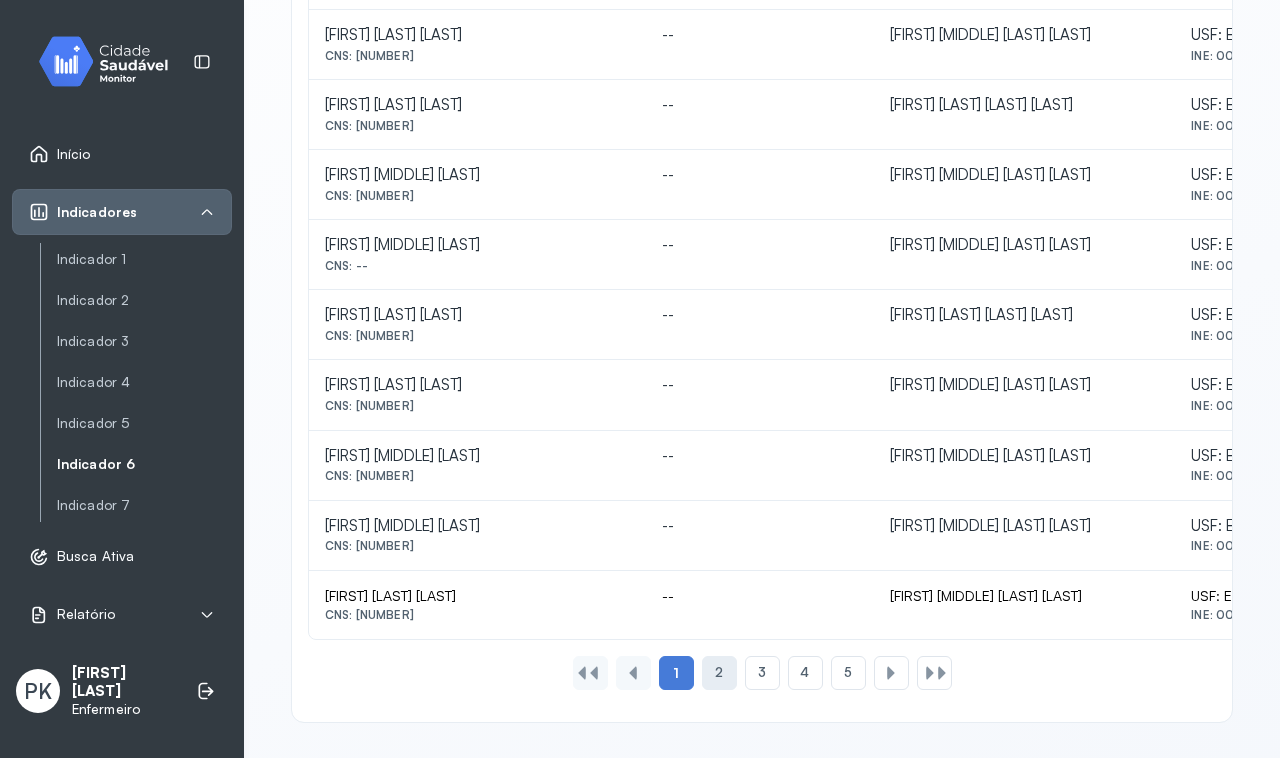 click on "2" 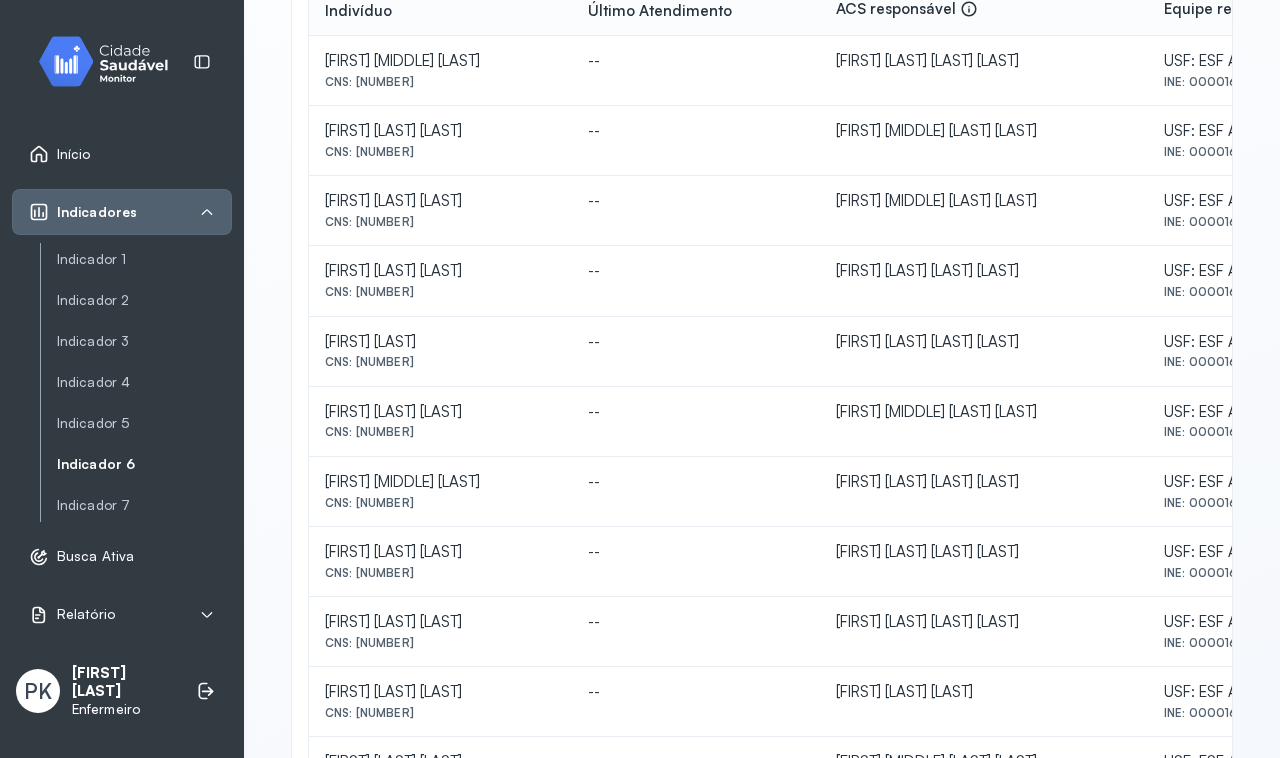 scroll, scrollTop: 375, scrollLeft: 0, axis: vertical 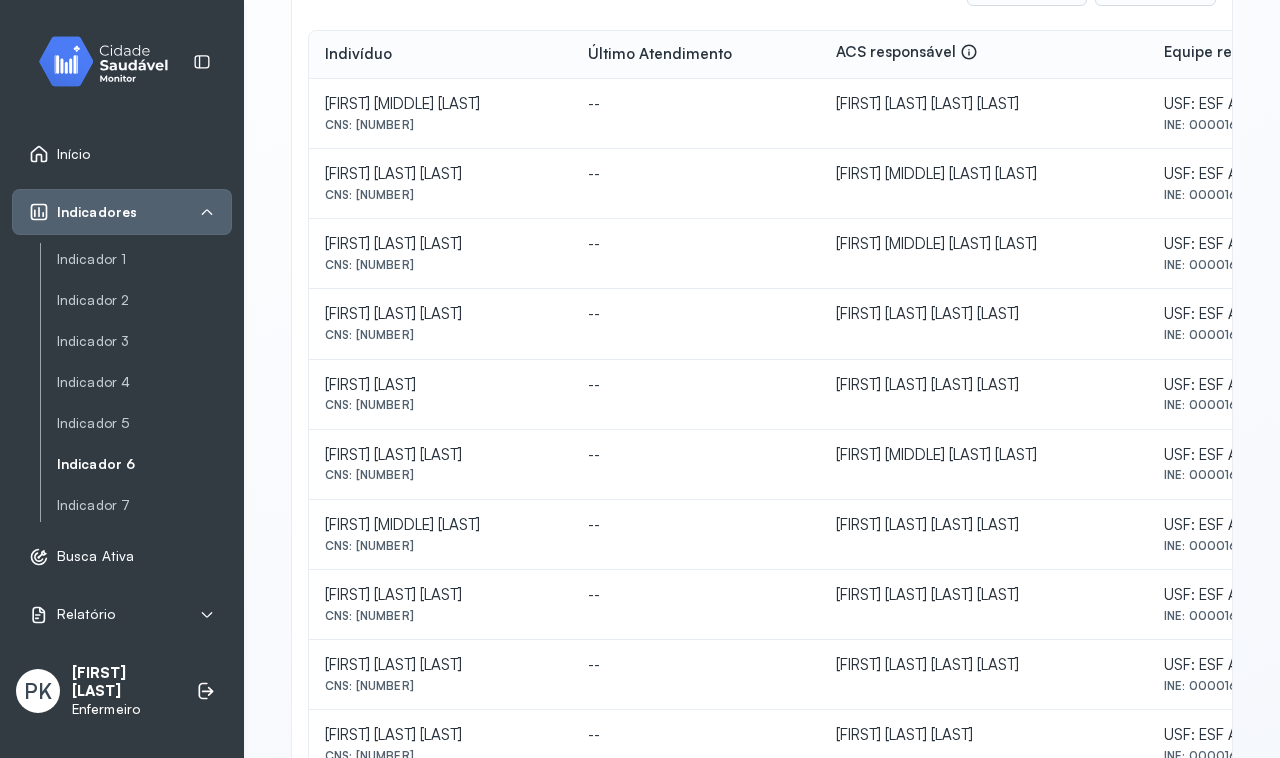 drag, startPoint x: 326, startPoint y: 110, endPoint x: 493, endPoint y: 143, distance: 170.22926 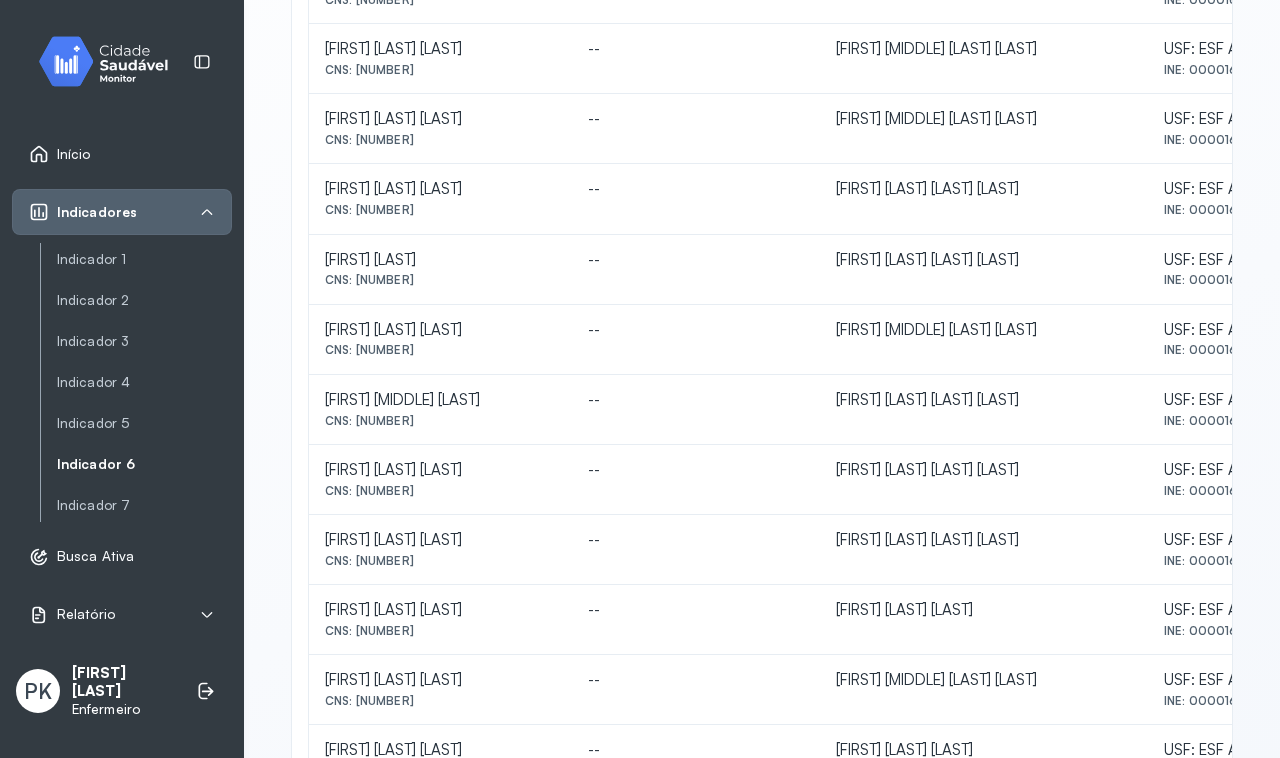 scroll, scrollTop: 625, scrollLeft: 0, axis: vertical 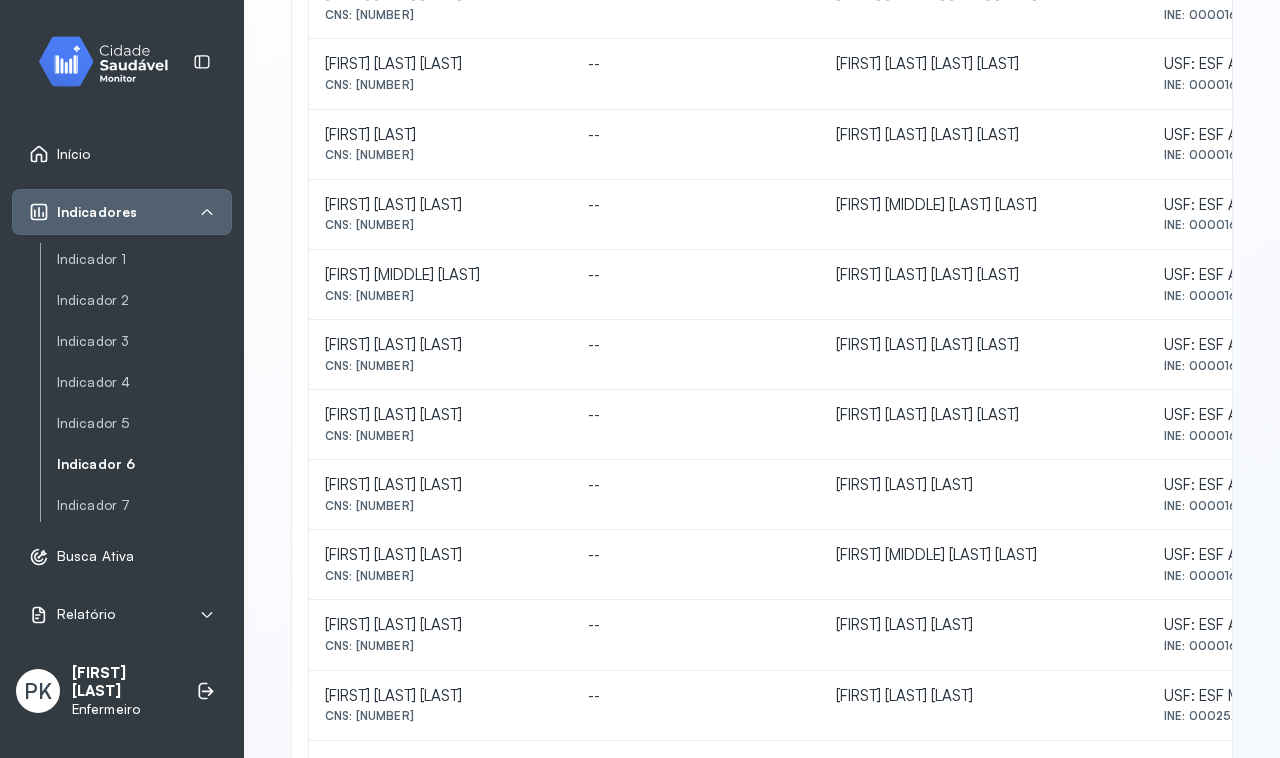 drag, startPoint x: 321, startPoint y: 272, endPoint x: 492, endPoint y: 302, distance: 173.61163 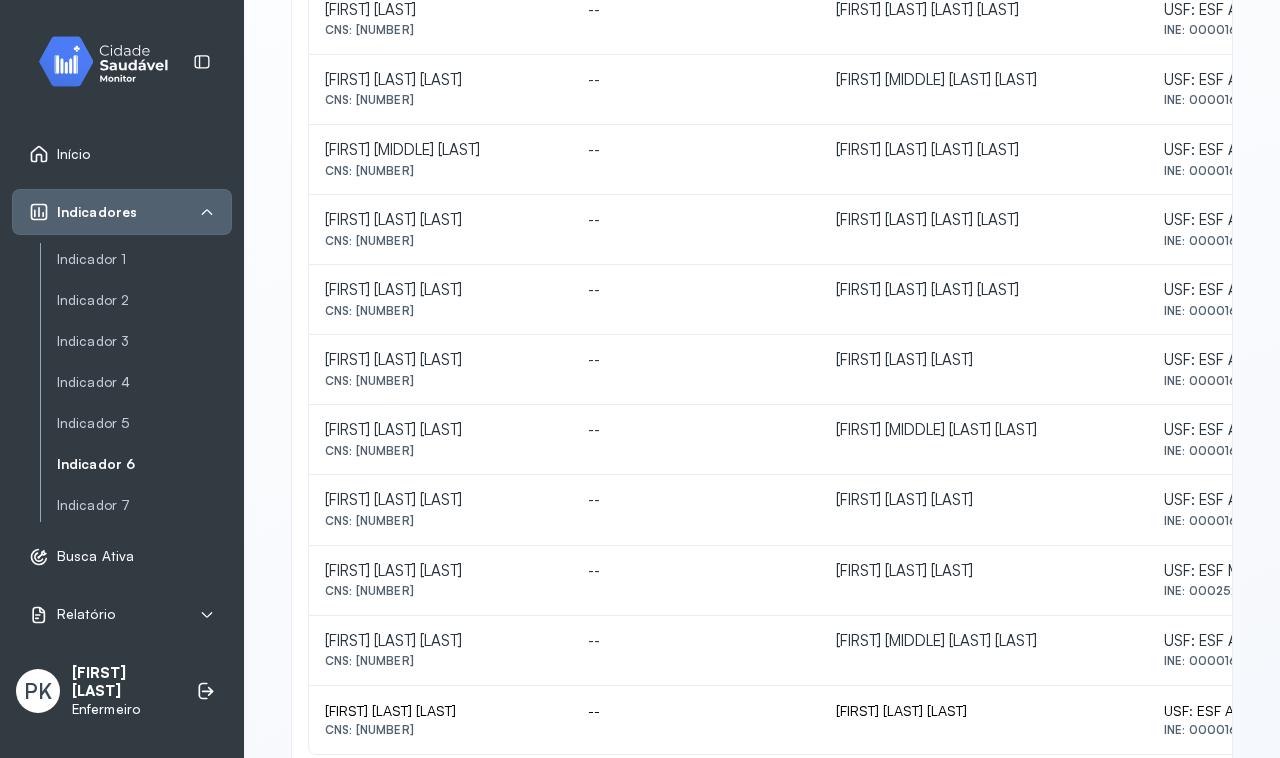 scroll, scrollTop: 867, scrollLeft: 0, axis: vertical 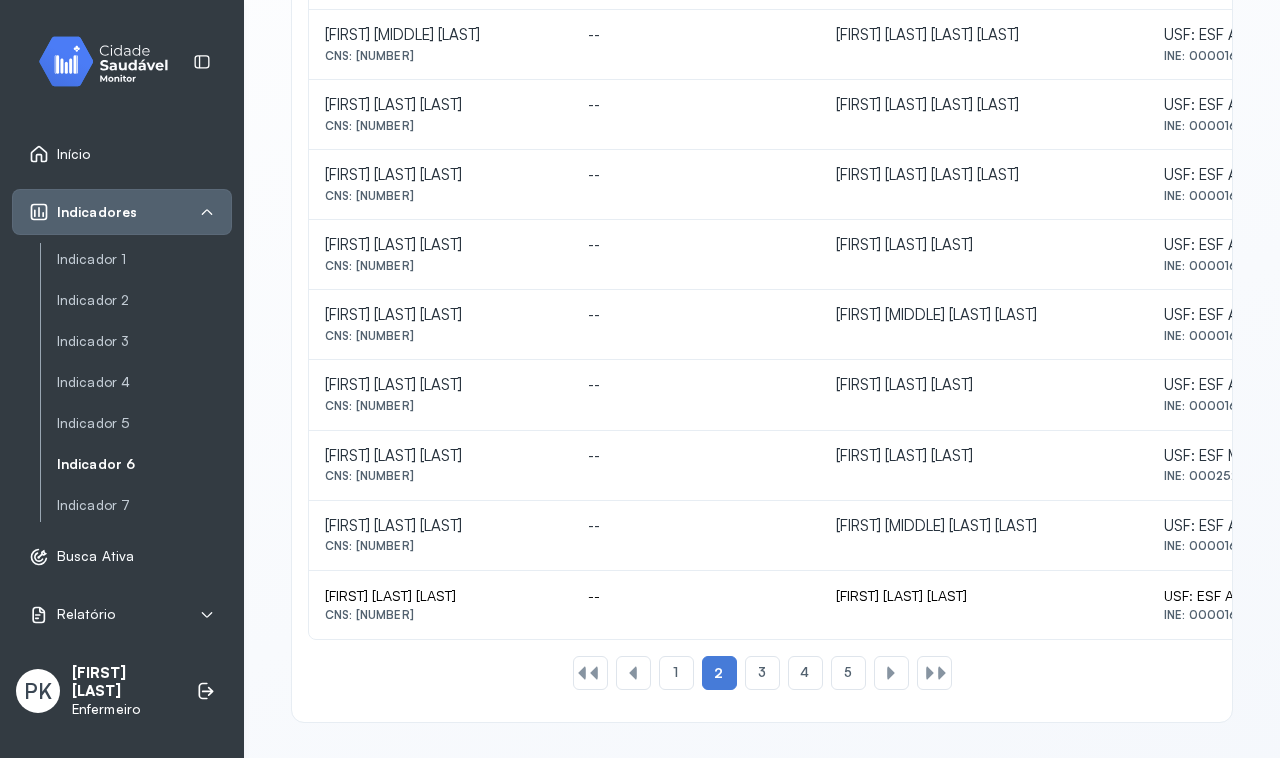 drag, startPoint x: 326, startPoint y: 386, endPoint x: 521, endPoint y: 420, distance: 197.94191 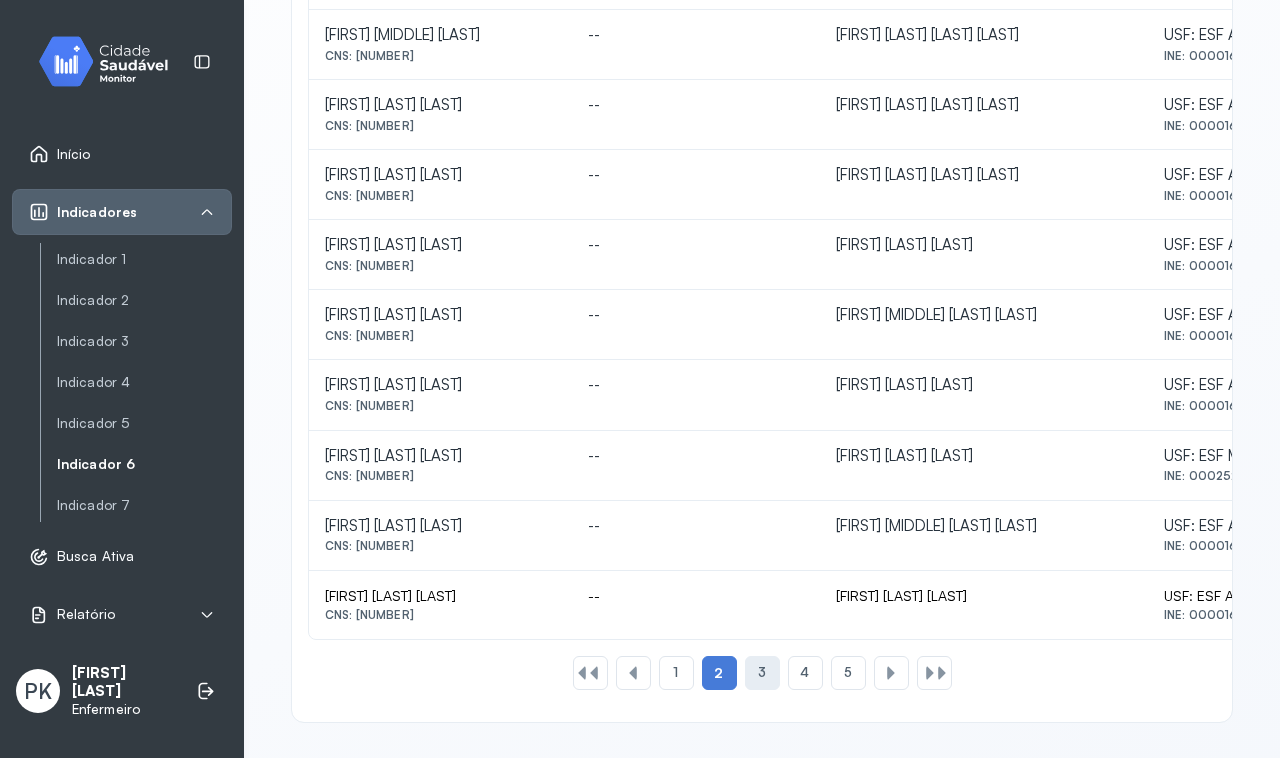 click on "3" at bounding box center (762, 672) 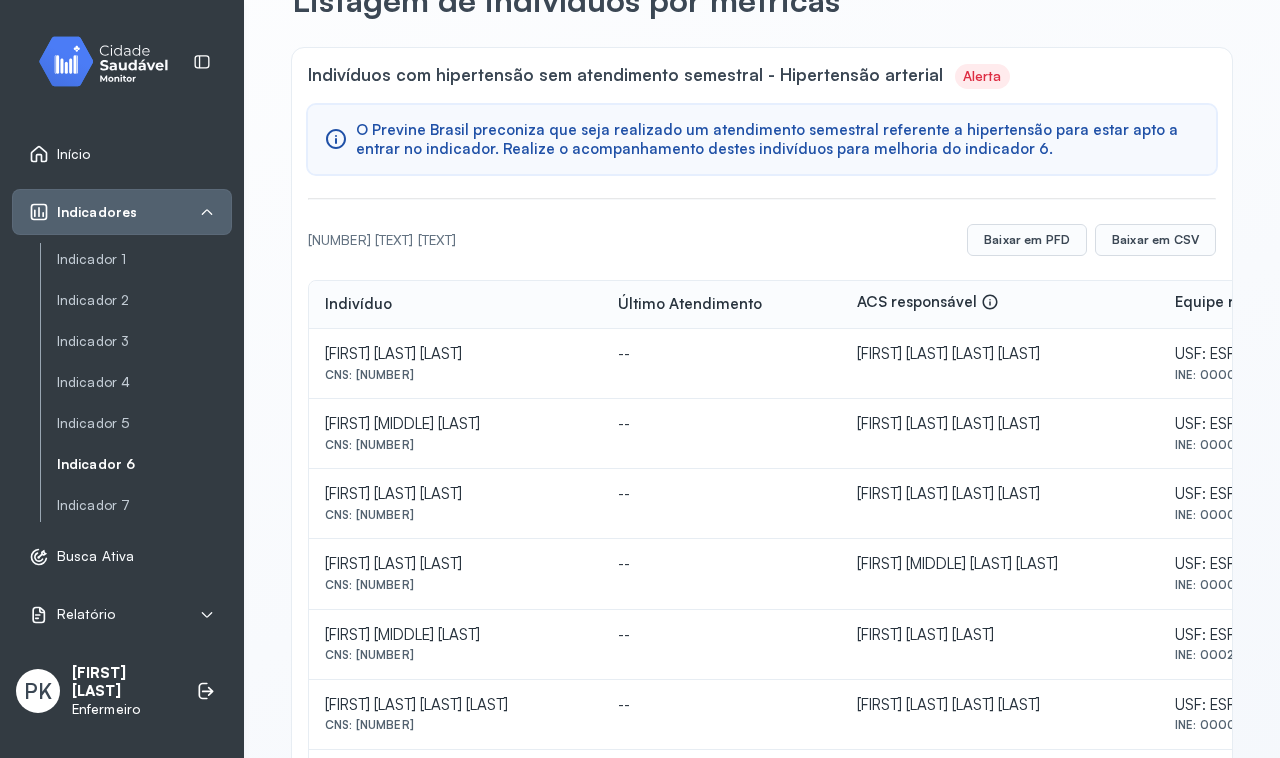 scroll, scrollTop: 250, scrollLeft: 0, axis: vertical 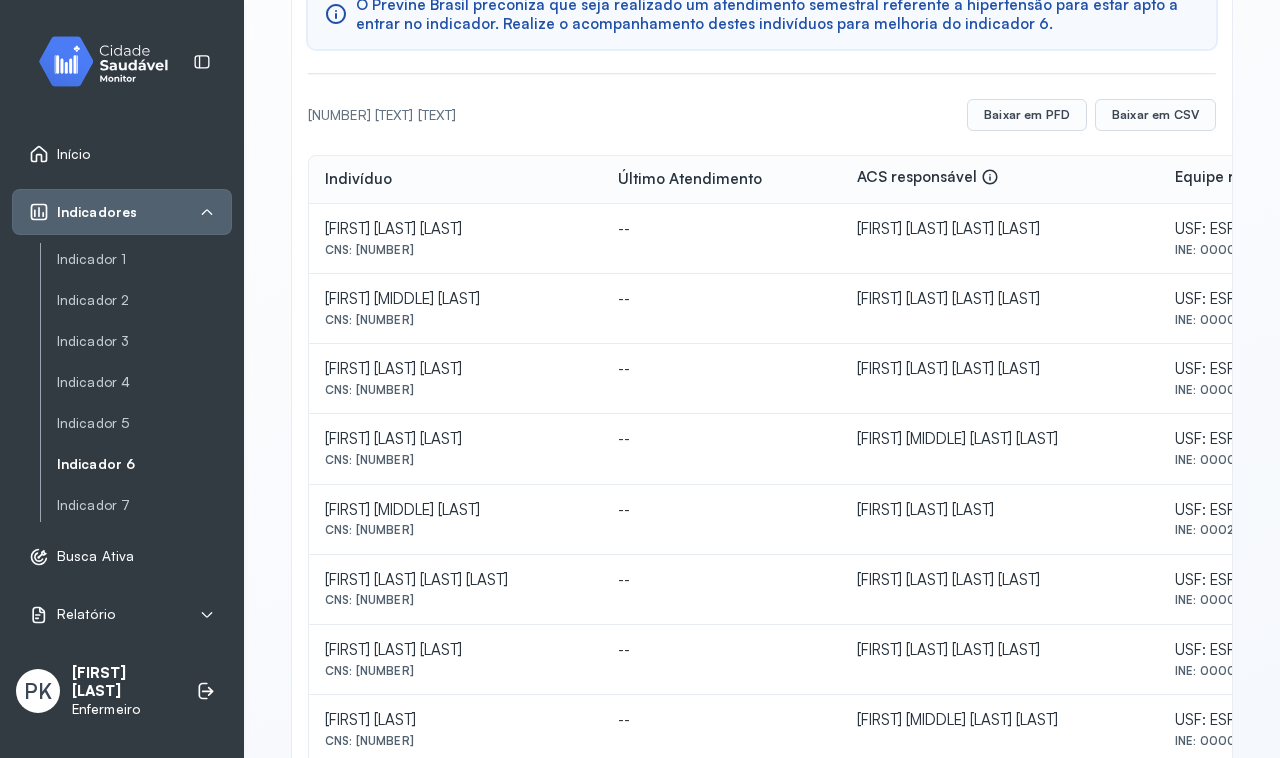 drag, startPoint x: 326, startPoint y: 232, endPoint x: 506, endPoint y: 256, distance: 181.59296 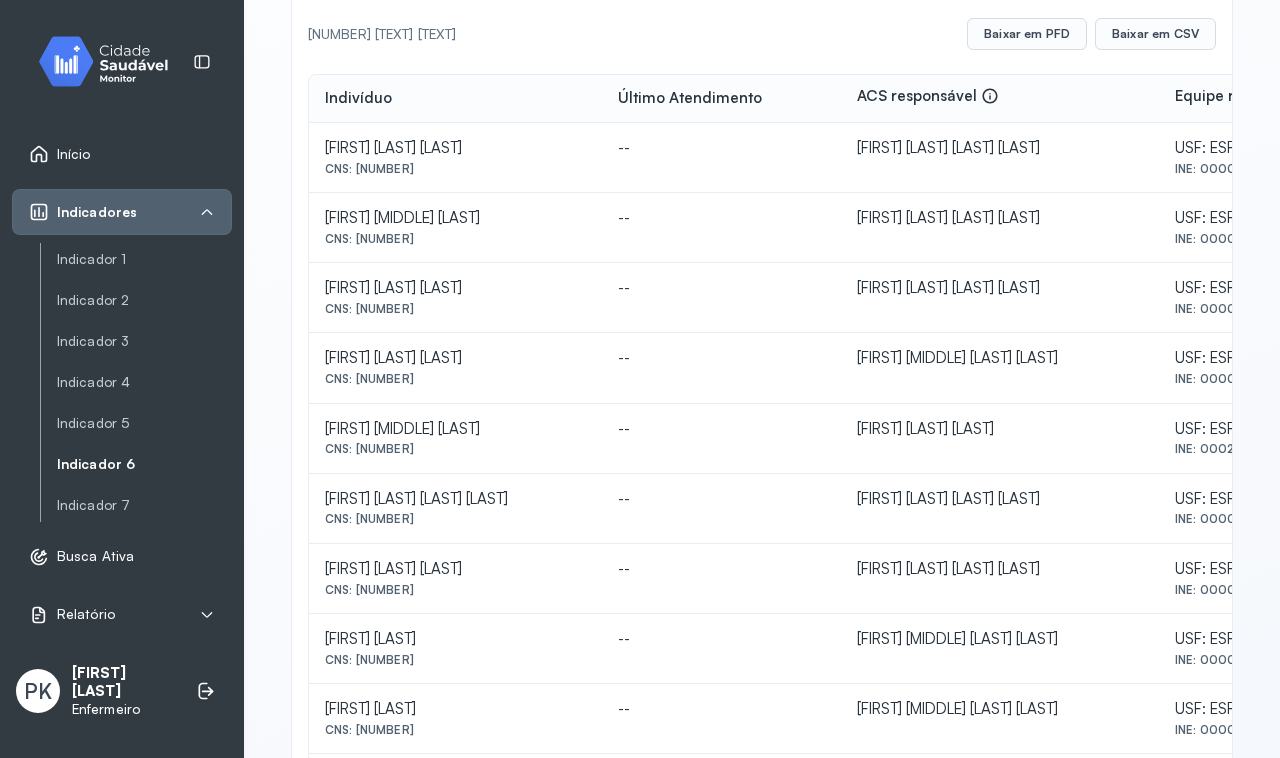 scroll, scrollTop: 375, scrollLeft: 0, axis: vertical 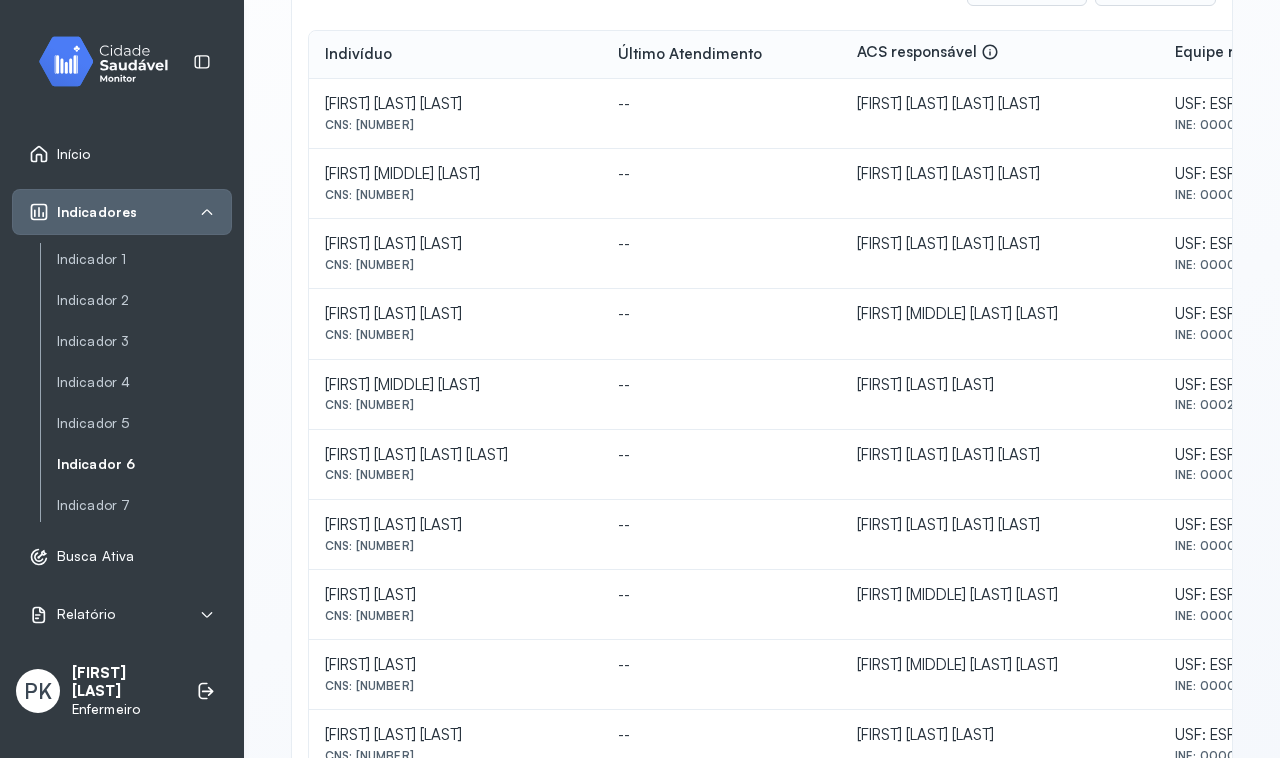 drag, startPoint x: 317, startPoint y: 451, endPoint x: 505, endPoint y: 488, distance: 191.60637 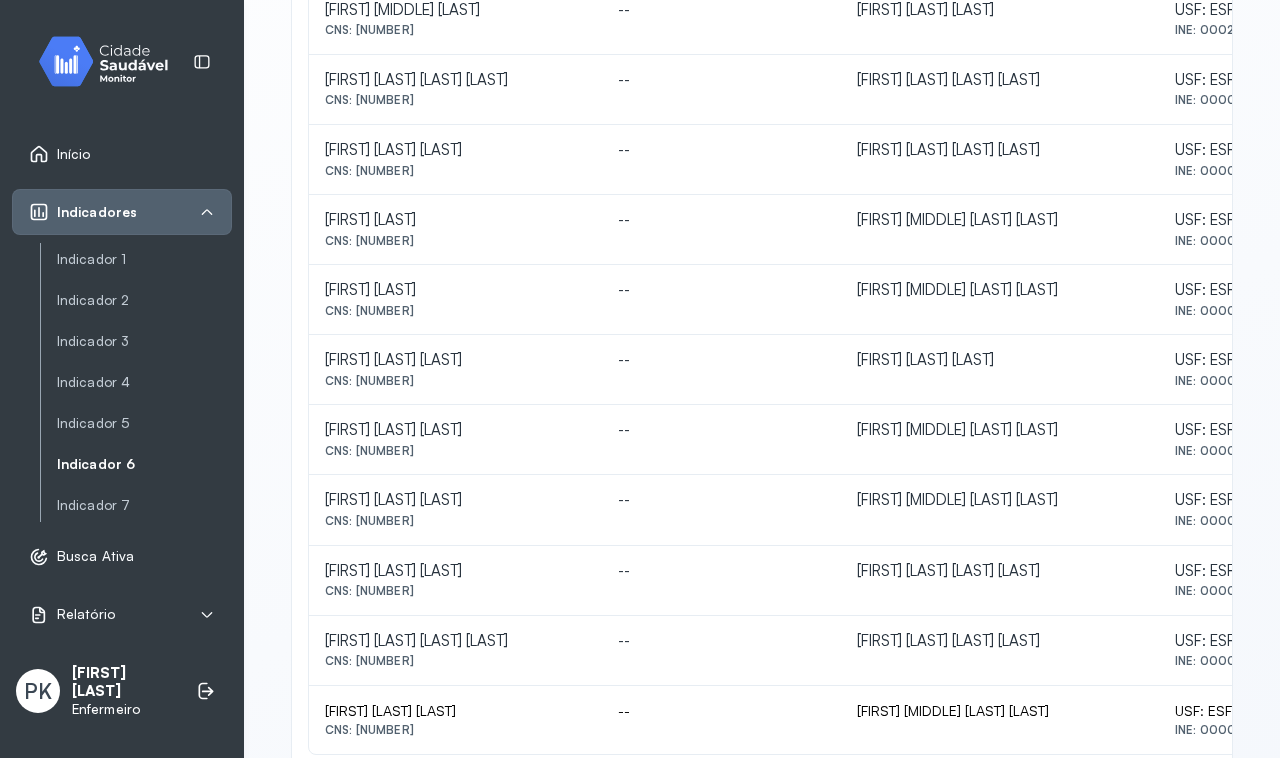 scroll, scrollTop: 867, scrollLeft: 0, axis: vertical 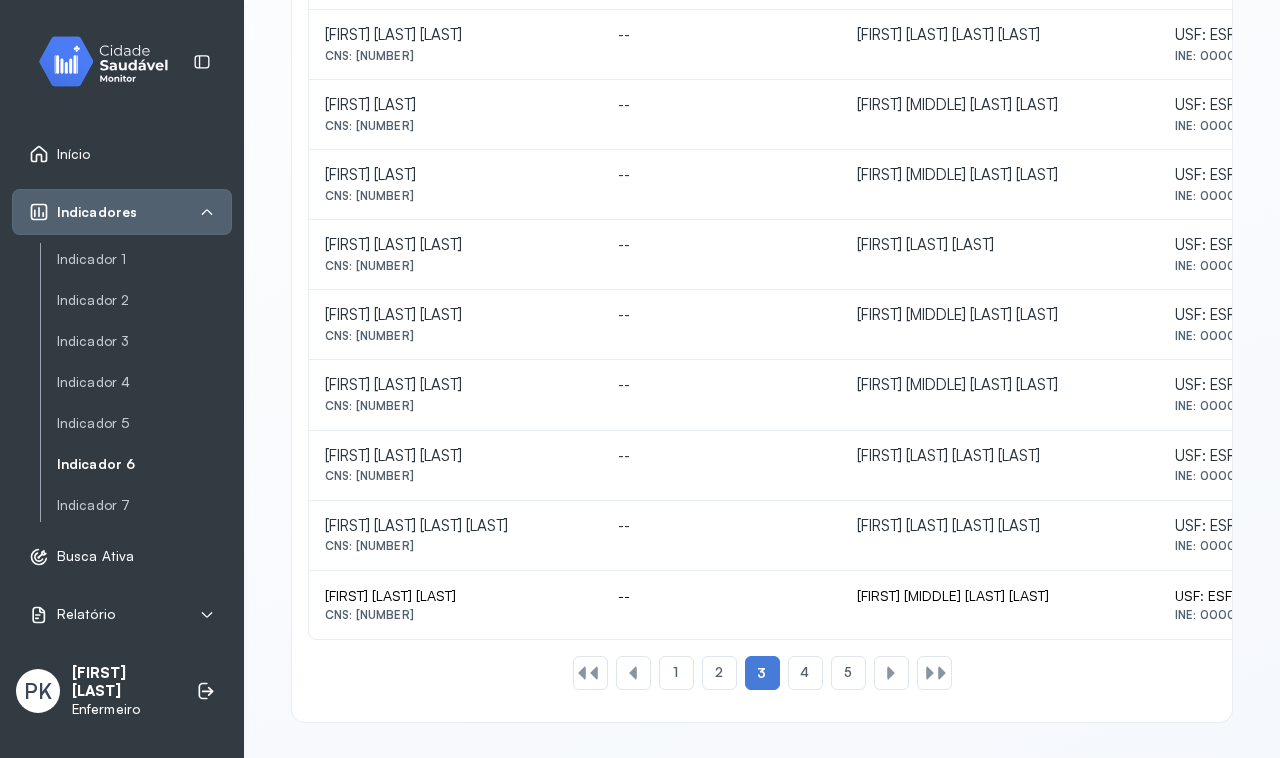 drag, startPoint x: 325, startPoint y: 246, endPoint x: 538, endPoint y: 266, distance: 213.9369 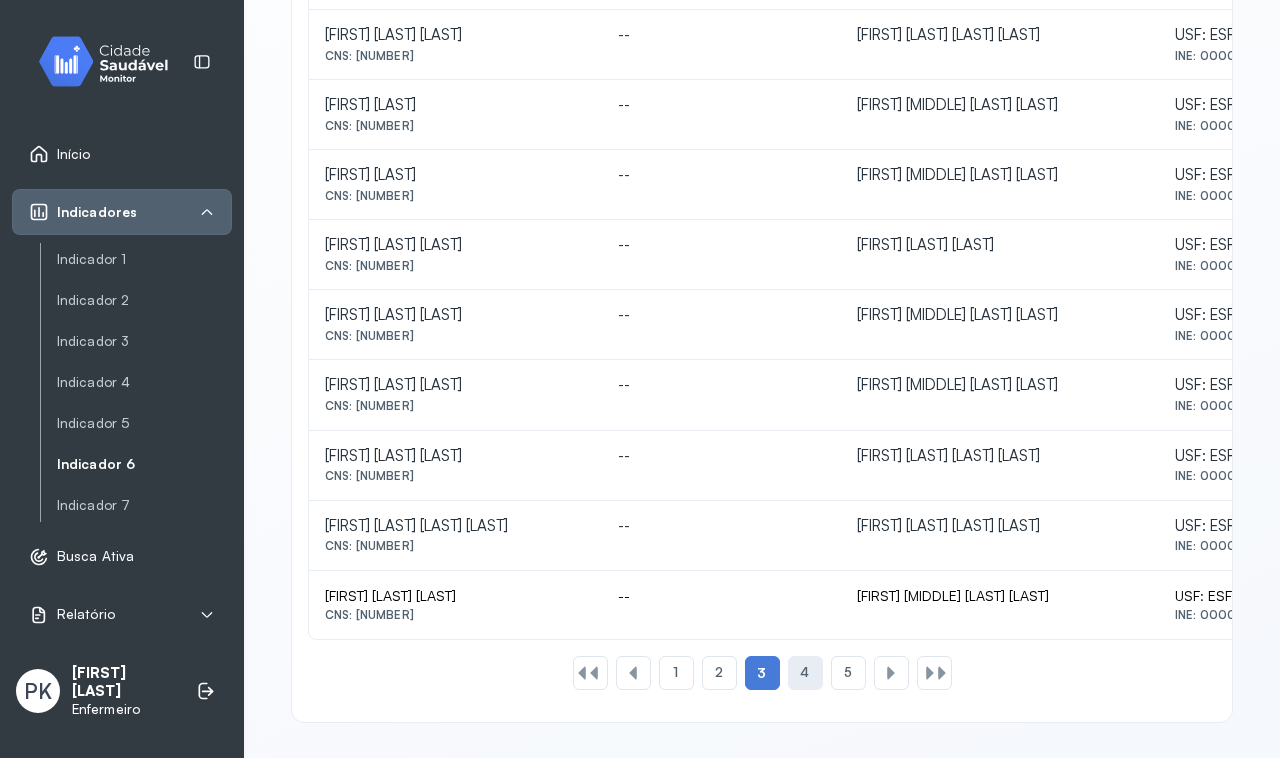 click on "4" 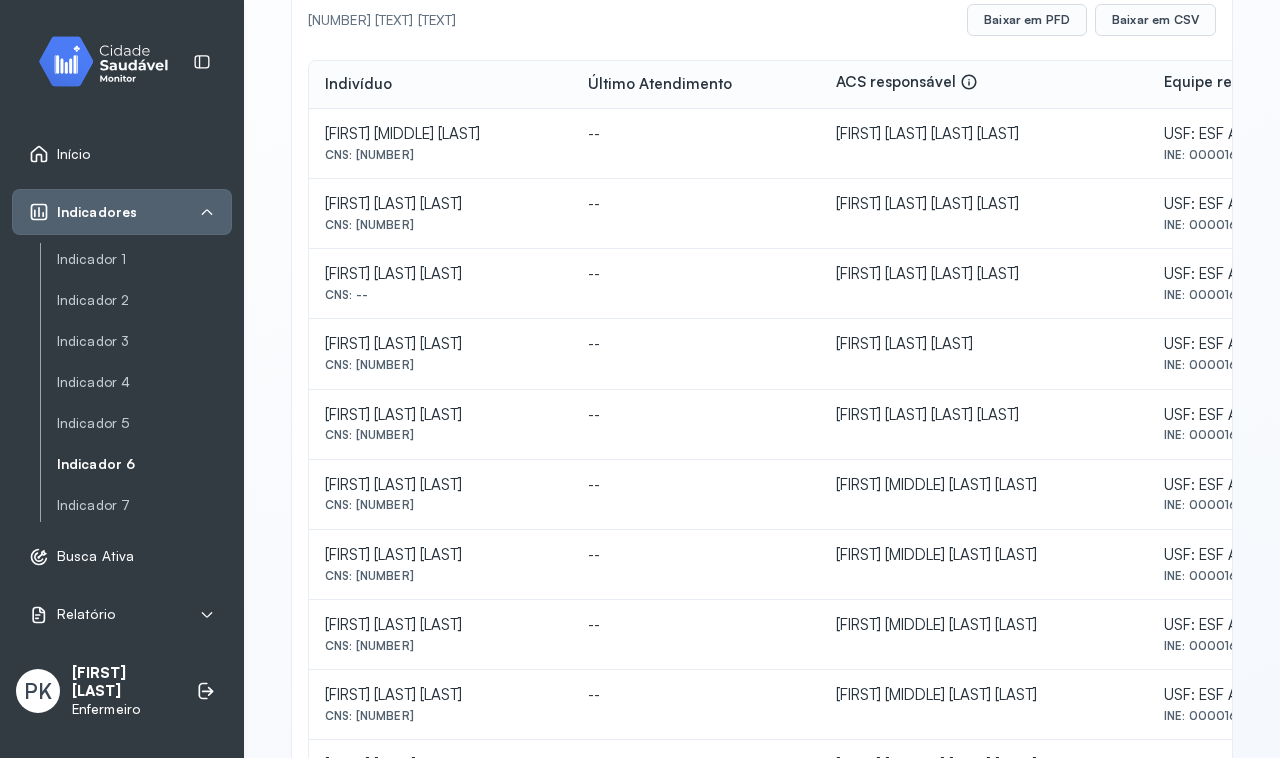 scroll, scrollTop: 375, scrollLeft: 0, axis: vertical 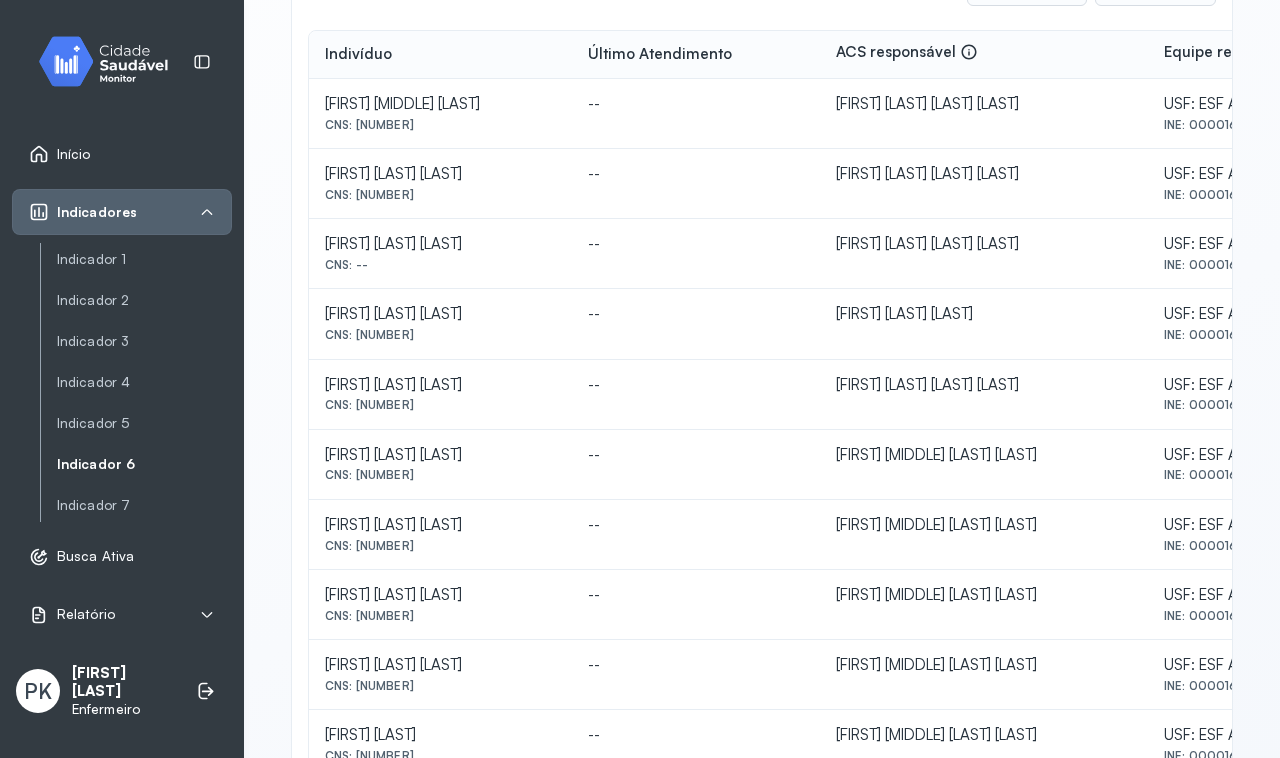 drag, startPoint x: 326, startPoint y: 101, endPoint x: 501, endPoint y: 126, distance: 176.7767 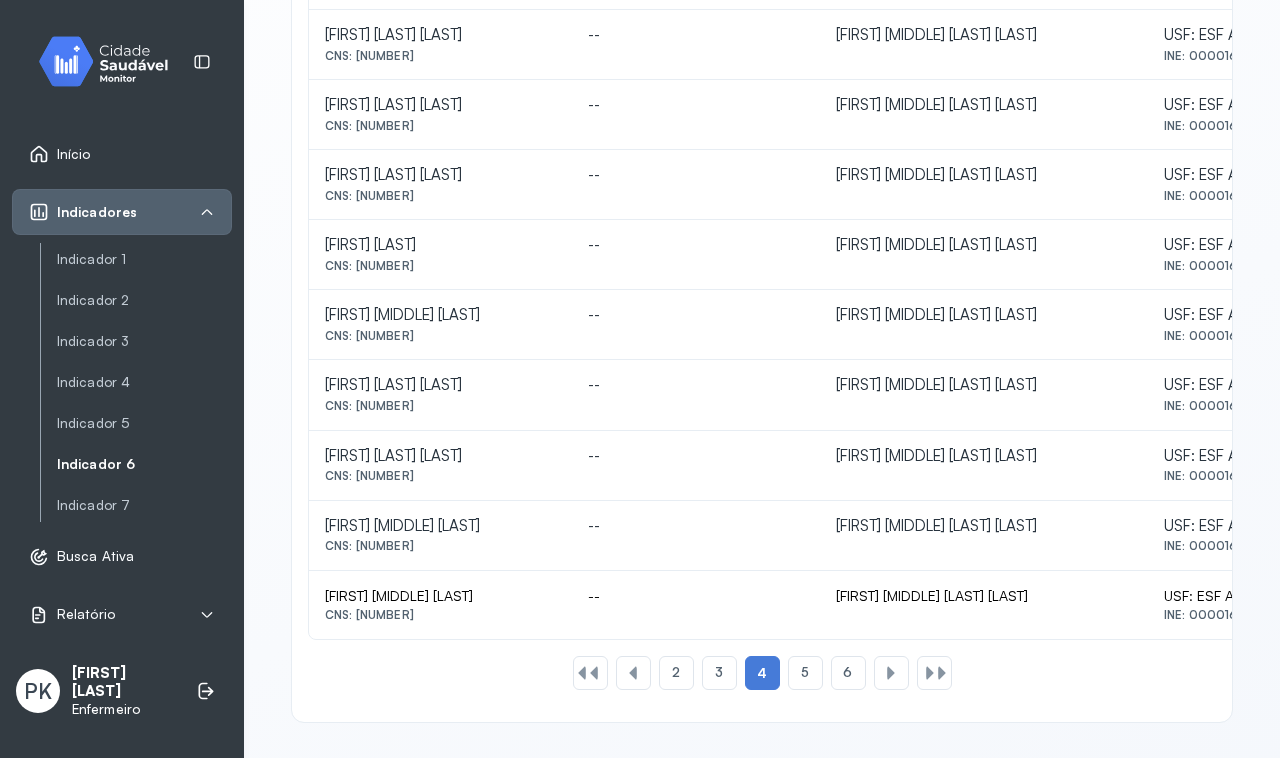 scroll, scrollTop: 867, scrollLeft: 0, axis: vertical 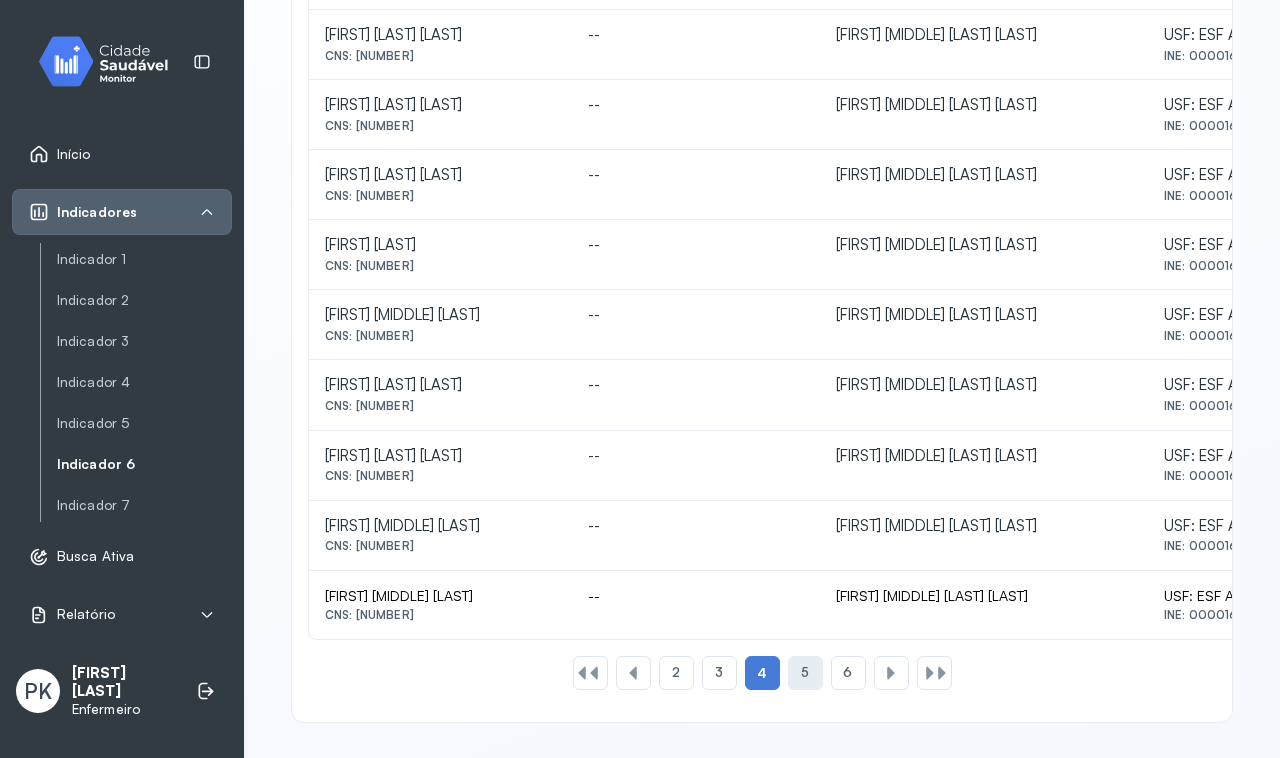 click on "5" at bounding box center (805, 672) 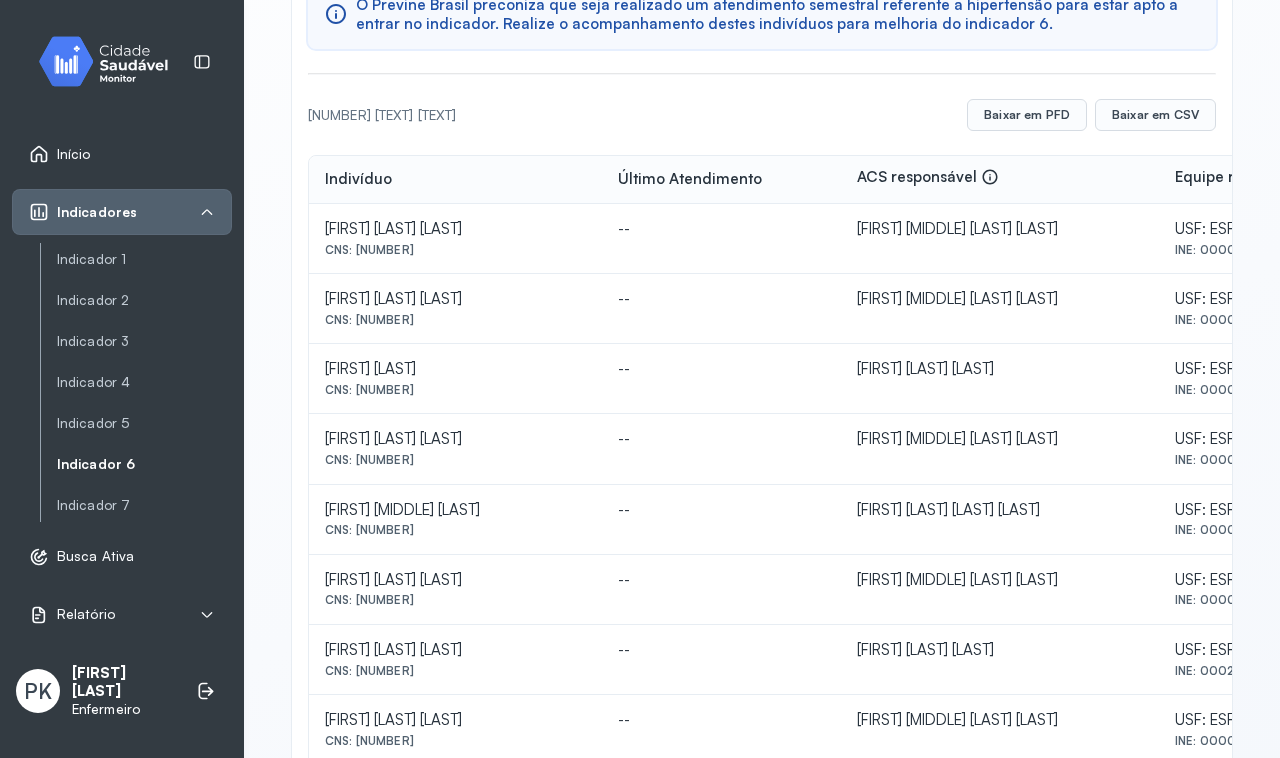 scroll, scrollTop: 375, scrollLeft: 0, axis: vertical 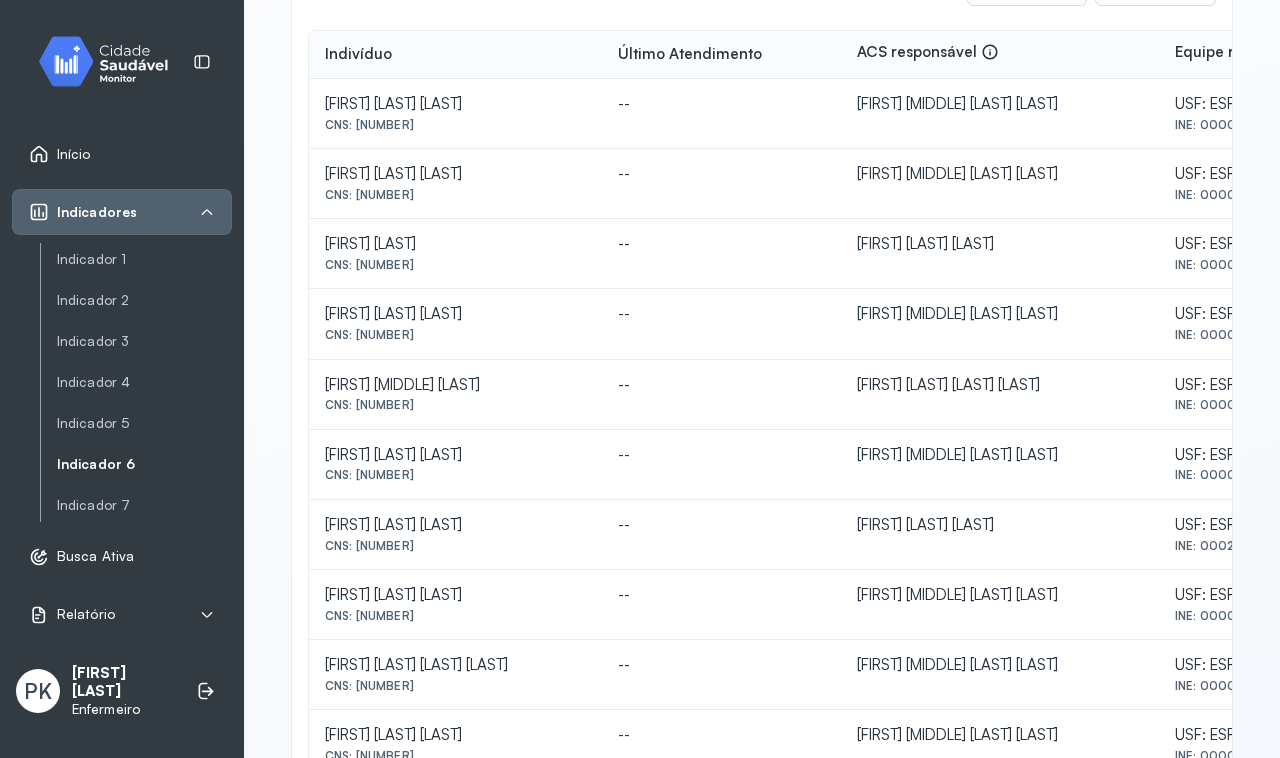 drag, startPoint x: 326, startPoint y: 247, endPoint x: 521, endPoint y: 273, distance: 196.7257 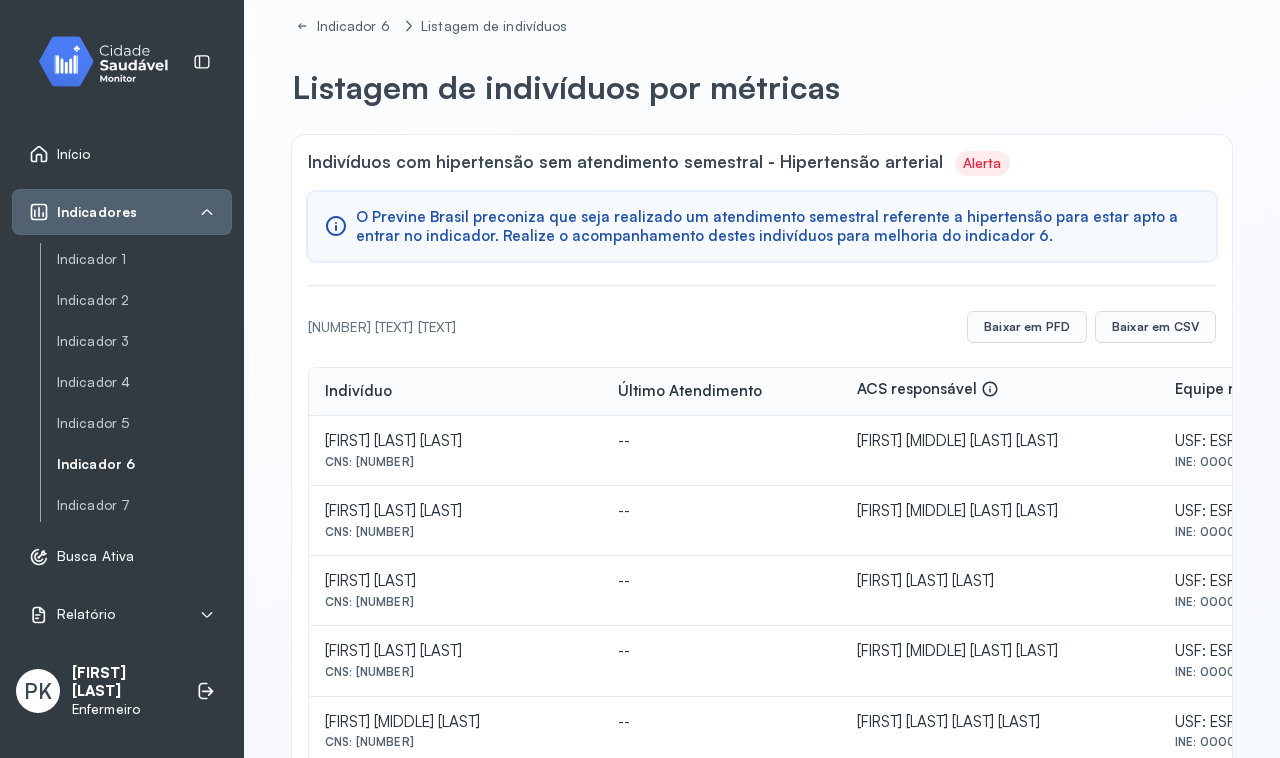 scroll, scrollTop: 0, scrollLeft: 0, axis: both 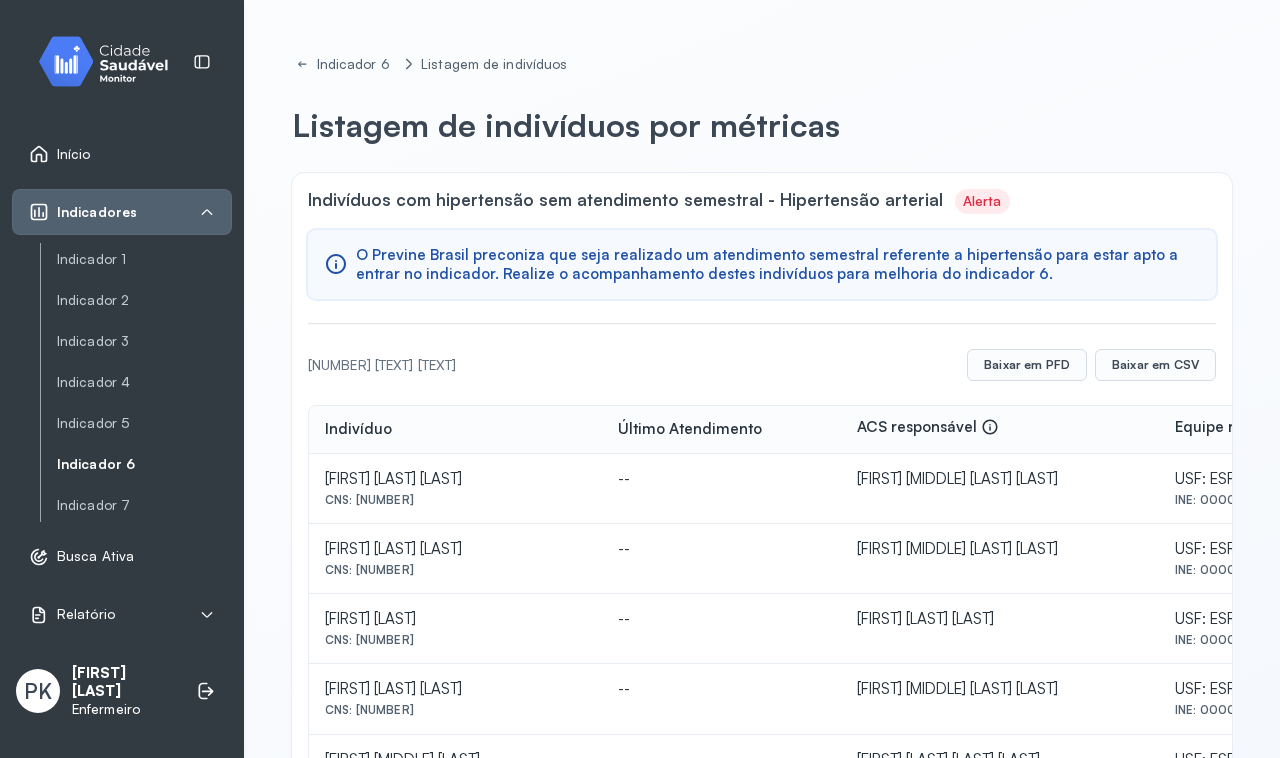 click on "Indicador 6" at bounding box center (144, 464) 